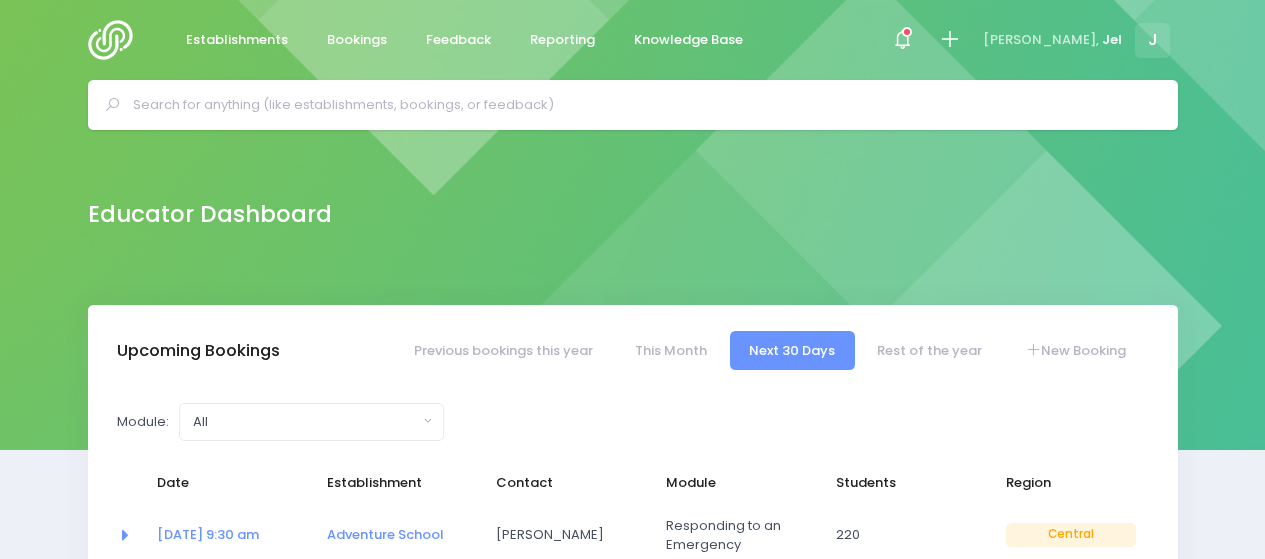 select on "5" 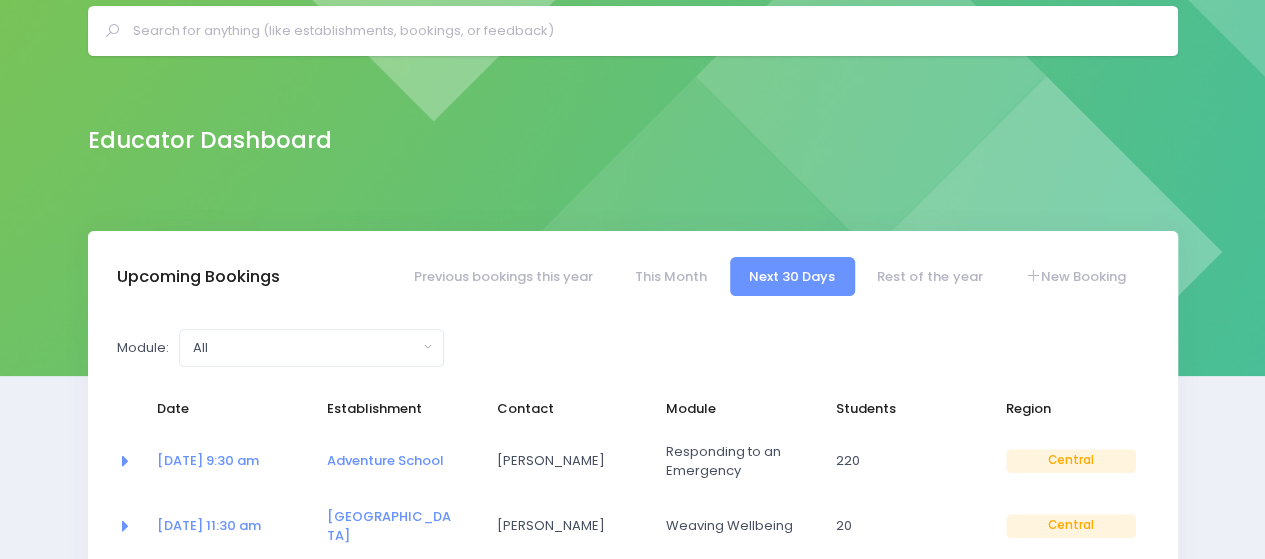 scroll, scrollTop: 0, scrollLeft: 0, axis: both 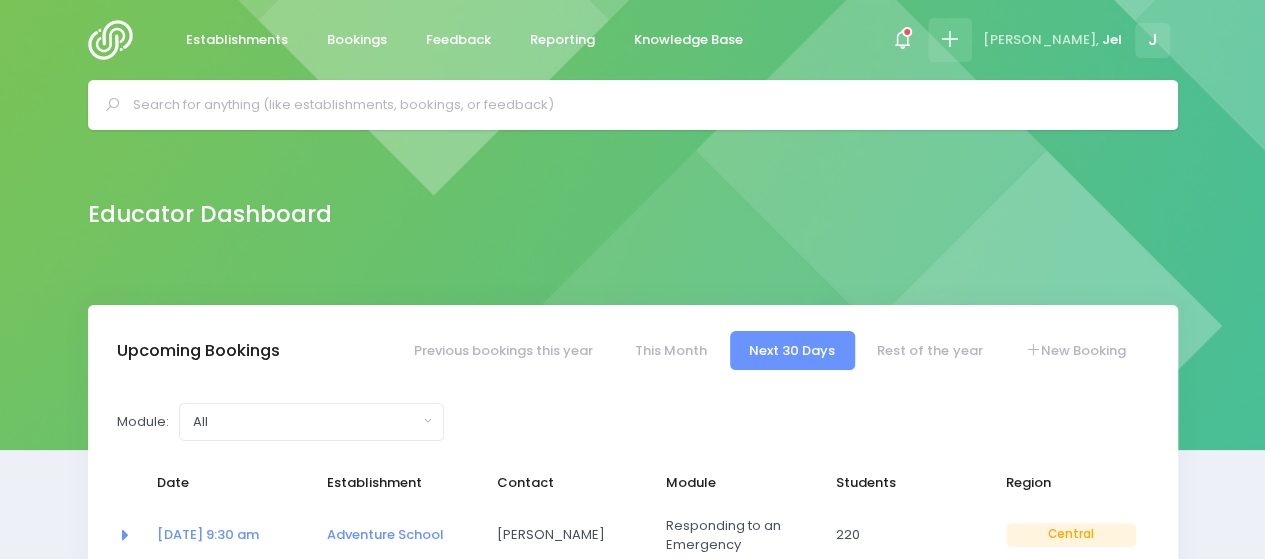 click at bounding box center [949, 39] 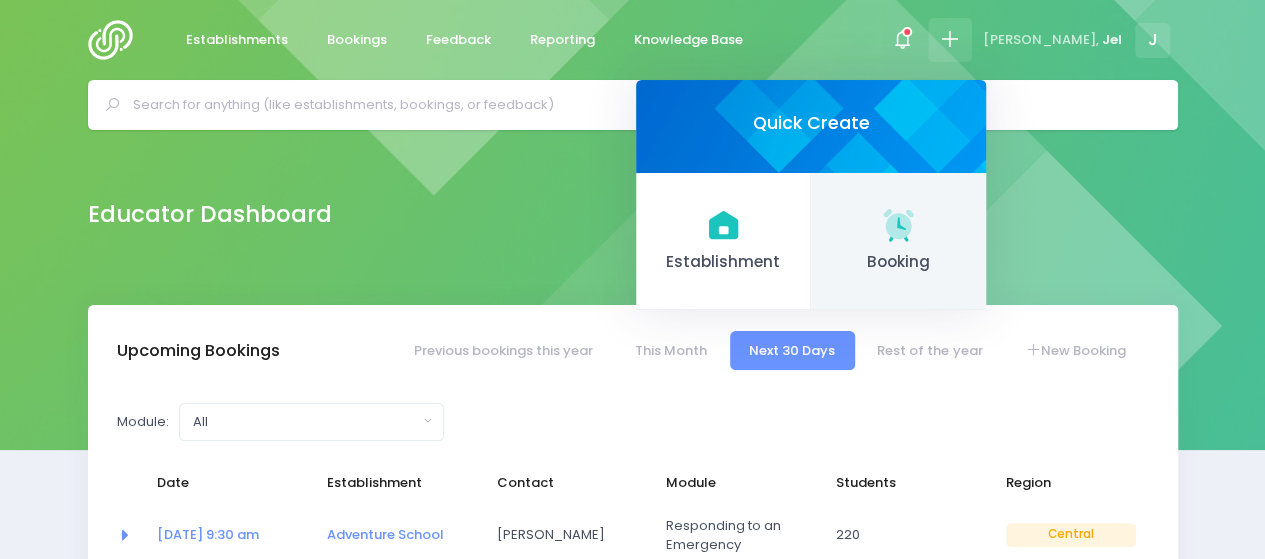 click on "Booking" at bounding box center [898, 262] 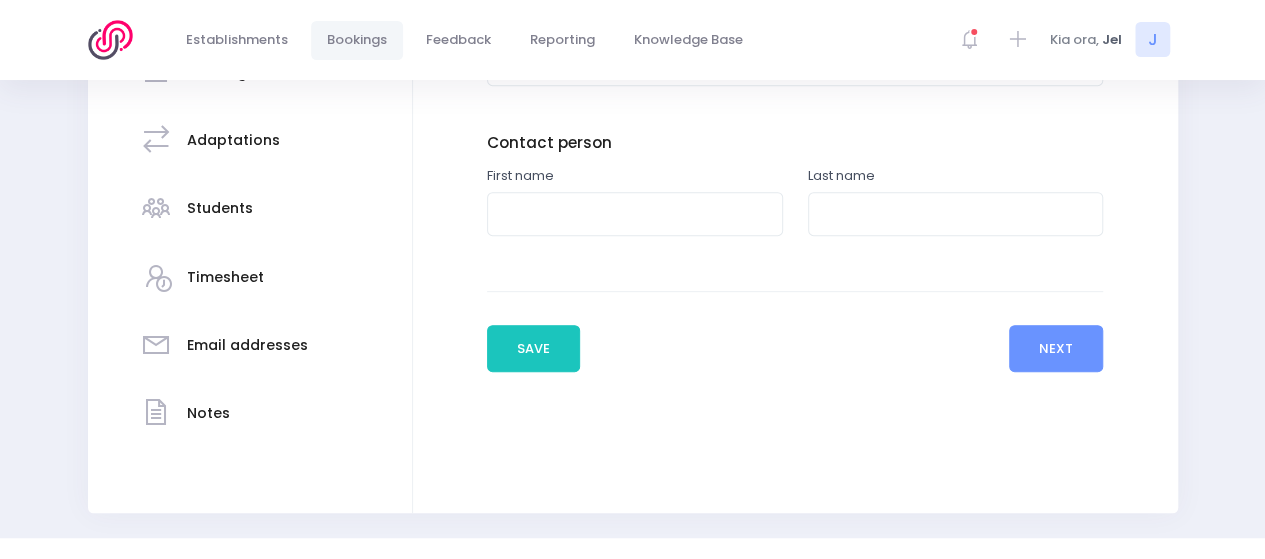click on "Previous
Save
Next" at bounding box center (795, 331) 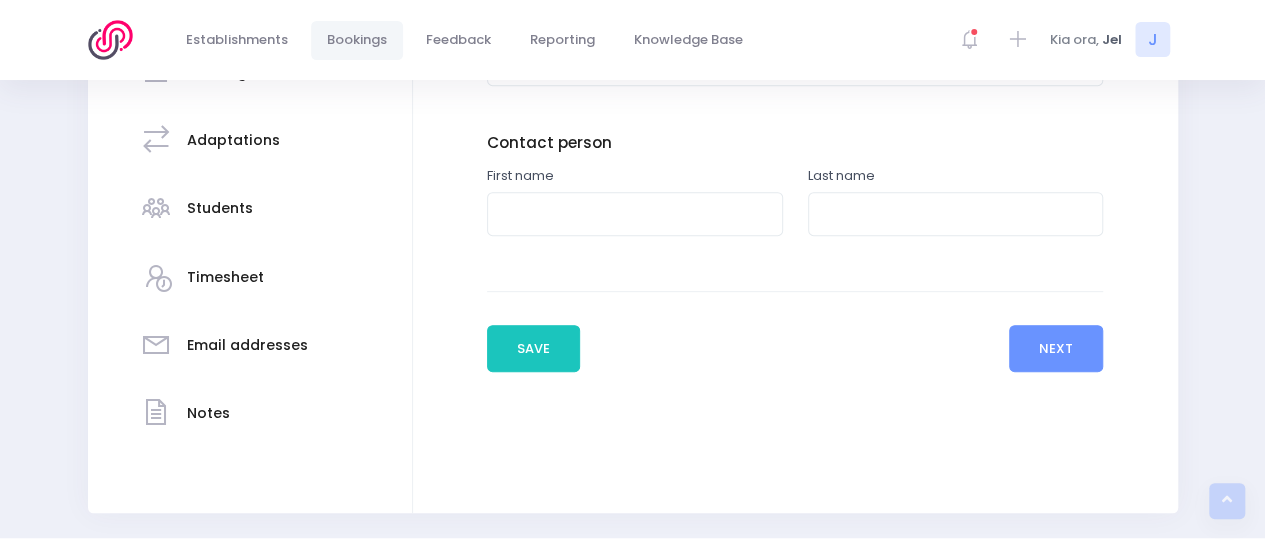 scroll, scrollTop: 200, scrollLeft: 0, axis: vertical 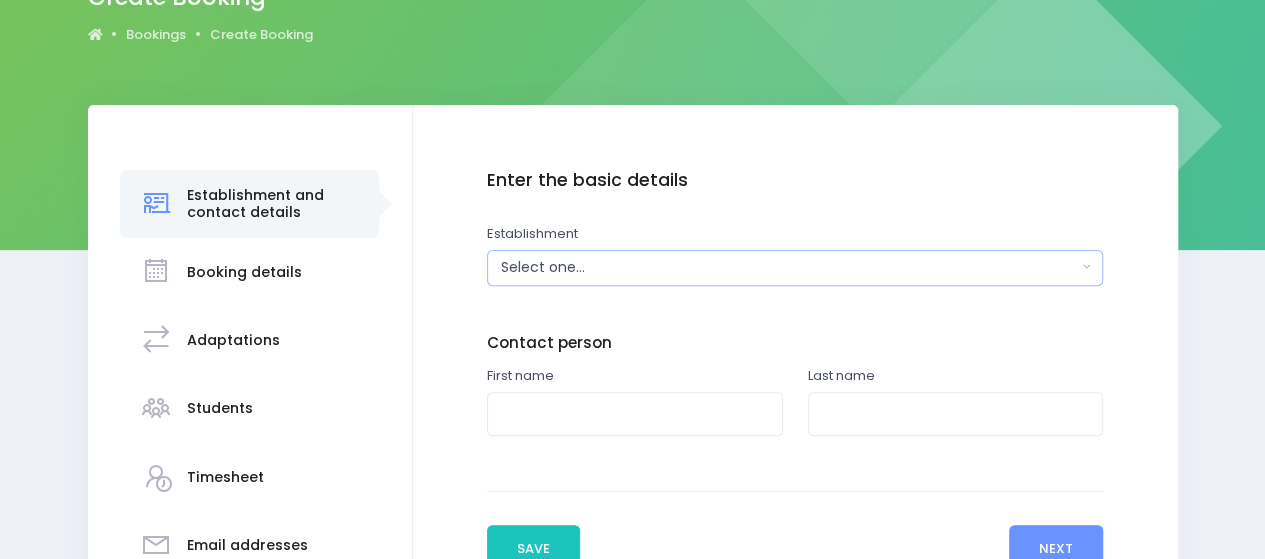 click on "Select one..." at bounding box center [789, 267] 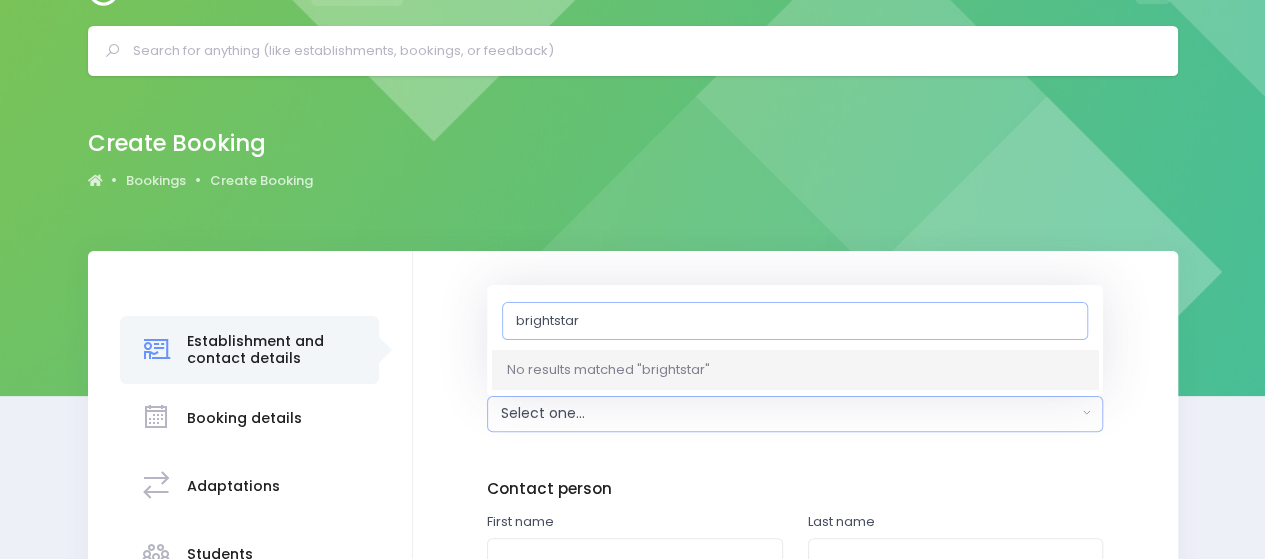 scroll, scrollTop: 0, scrollLeft: 0, axis: both 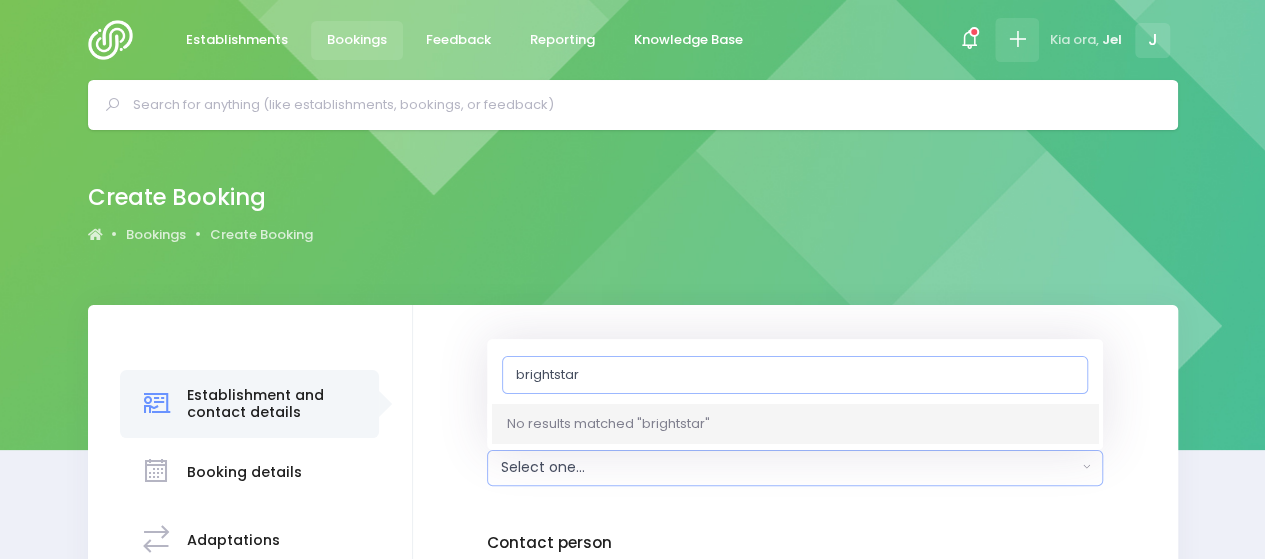 type on "brightstar" 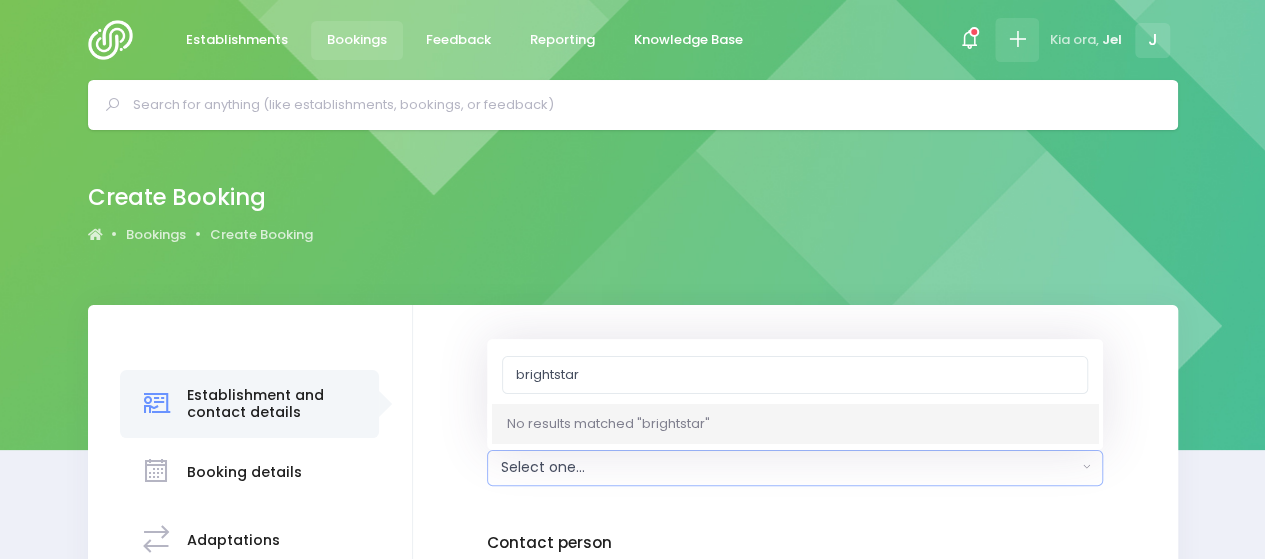 click at bounding box center [1016, 39] 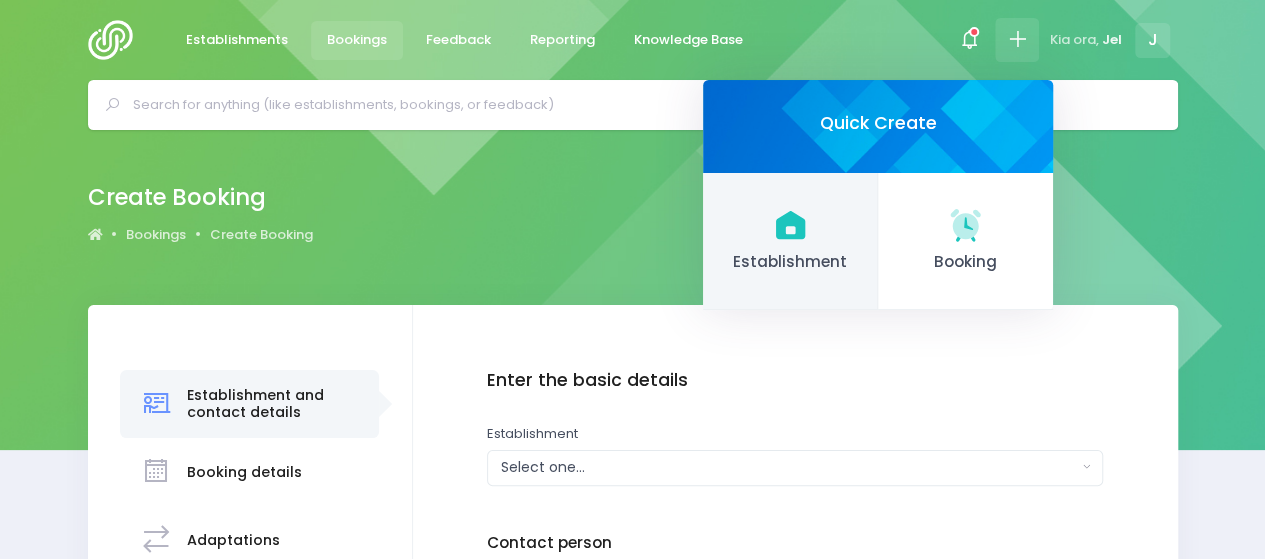 click 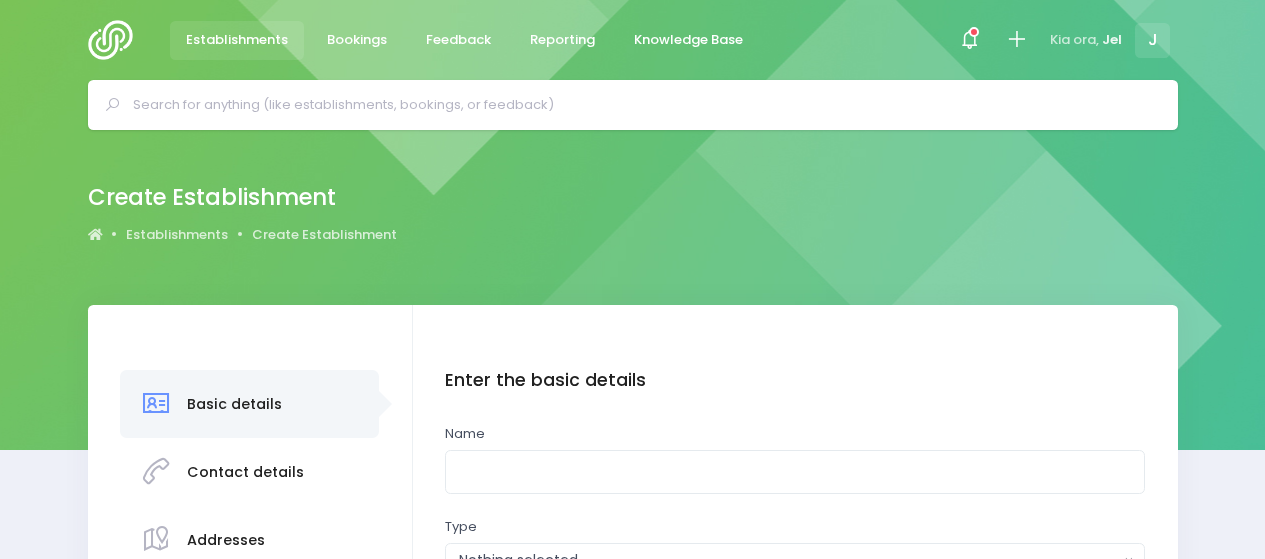 scroll, scrollTop: 0, scrollLeft: 0, axis: both 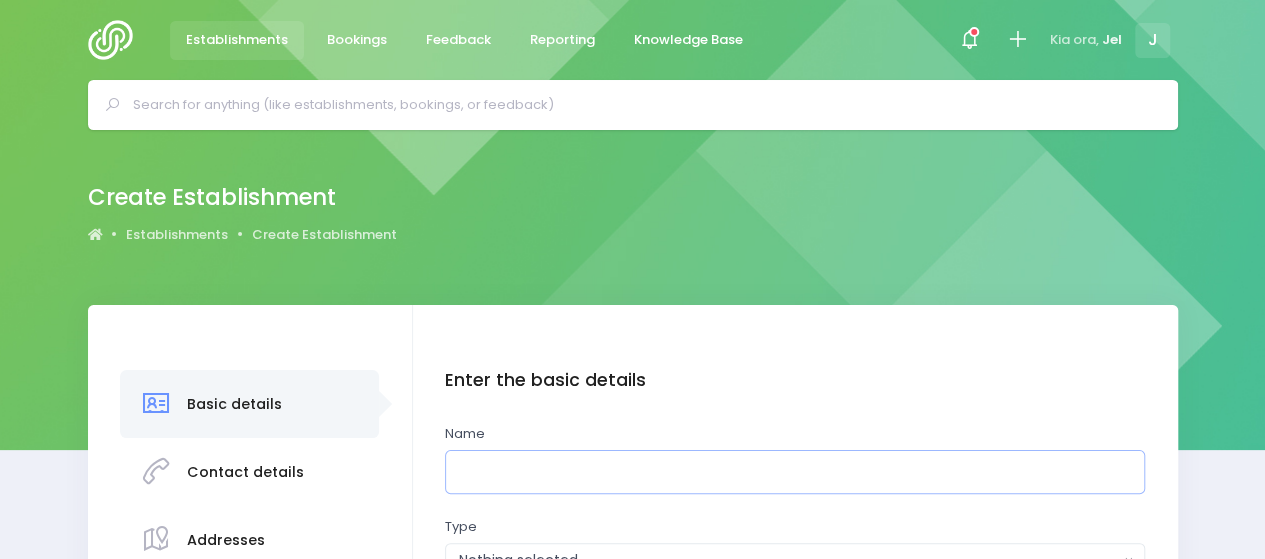 click at bounding box center (795, 472) 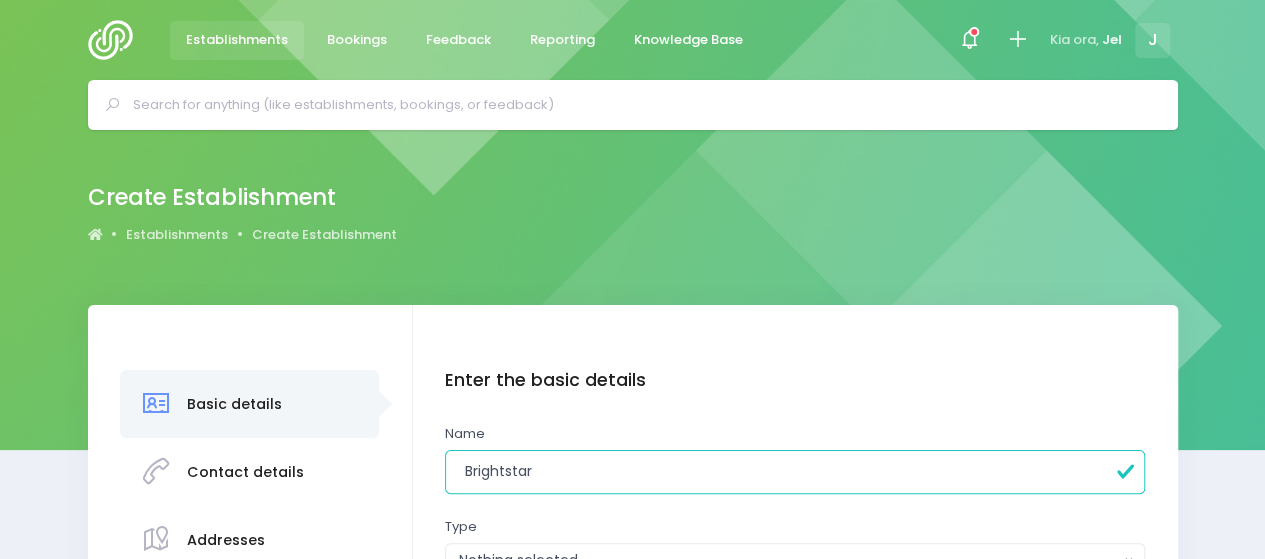 click on "Create Establishment
Establishments
Create Establishment" at bounding box center [632, 217] 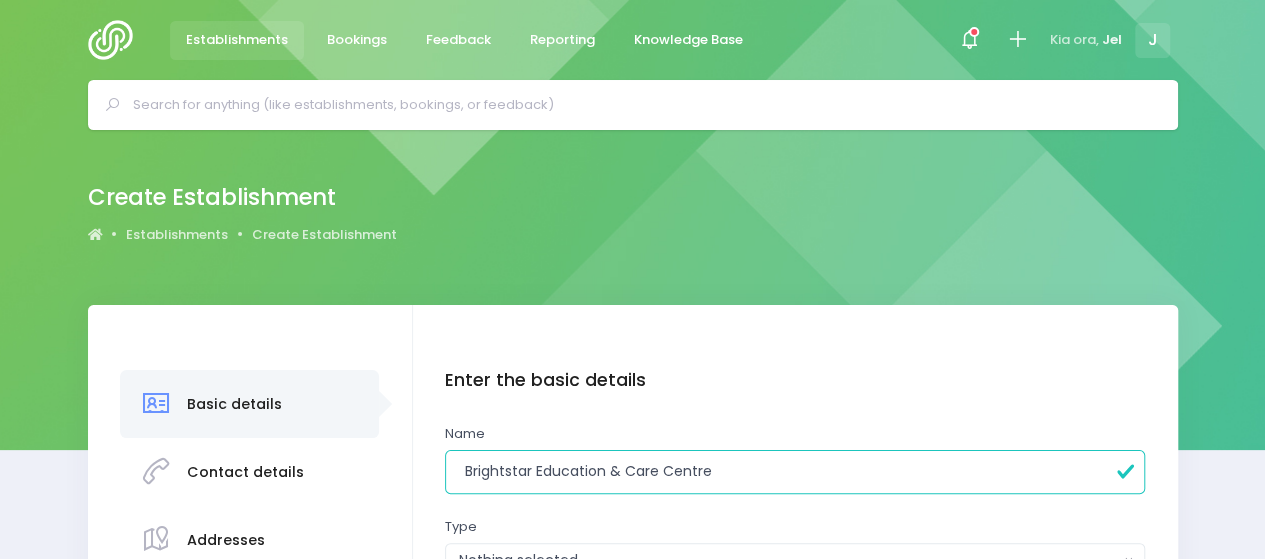 scroll, scrollTop: 100, scrollLeft: 0, axis: vertical 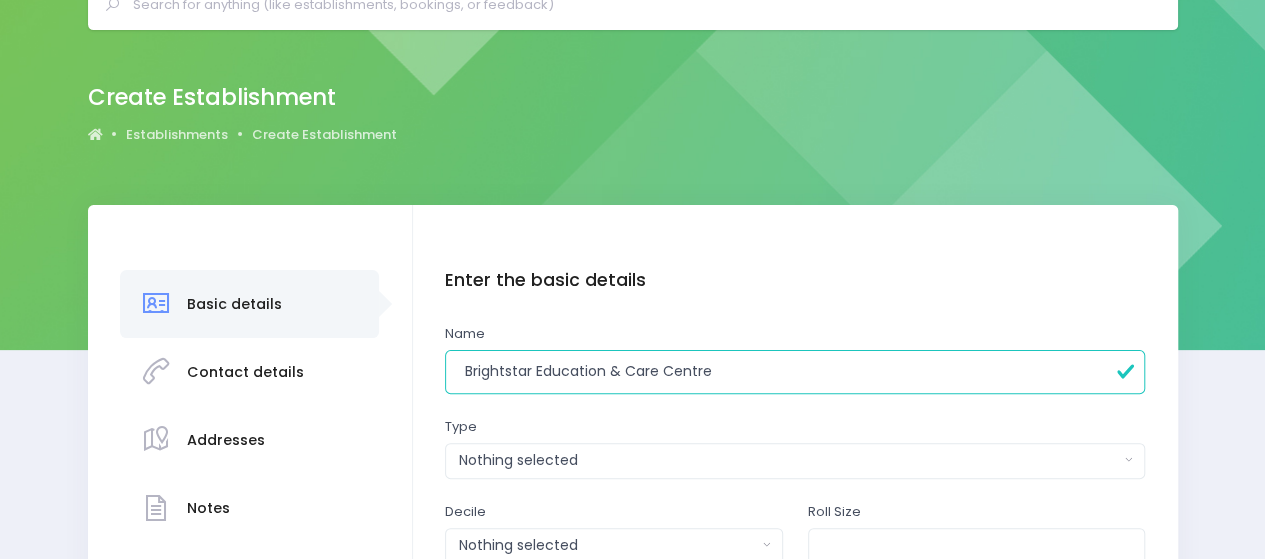 type on "Brightstar Education & Care Centre" 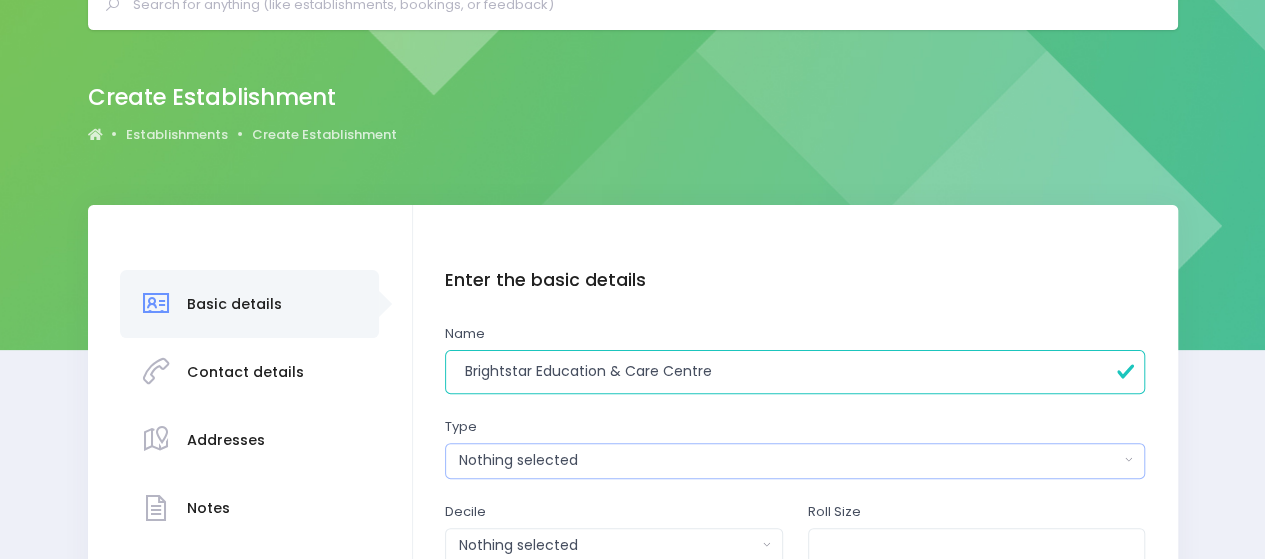 click on "Nothing selected" at bounding box center (789, 460) 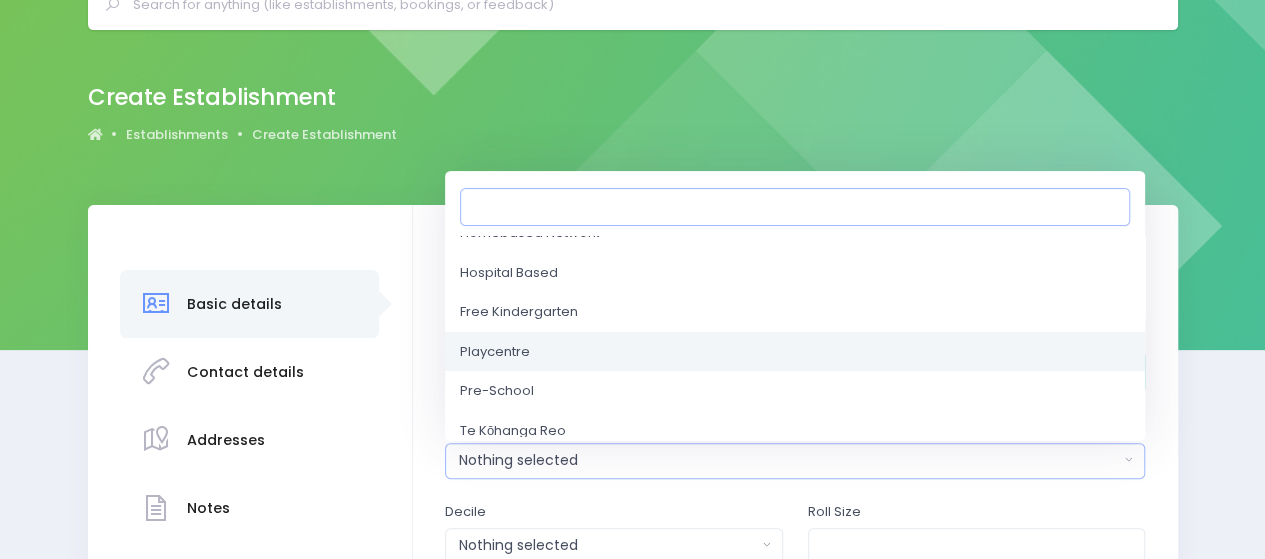 scroll, scrollTop: 200, scrollLeft: 0, axis: vertical 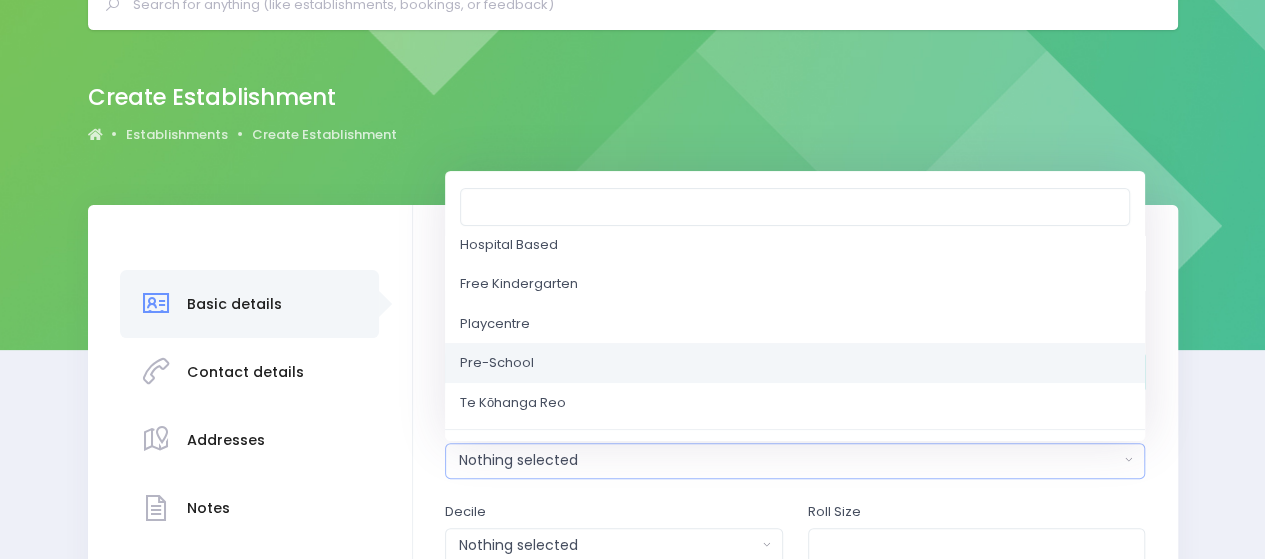 click on "Pre-School" at bounding box center [795, 363] 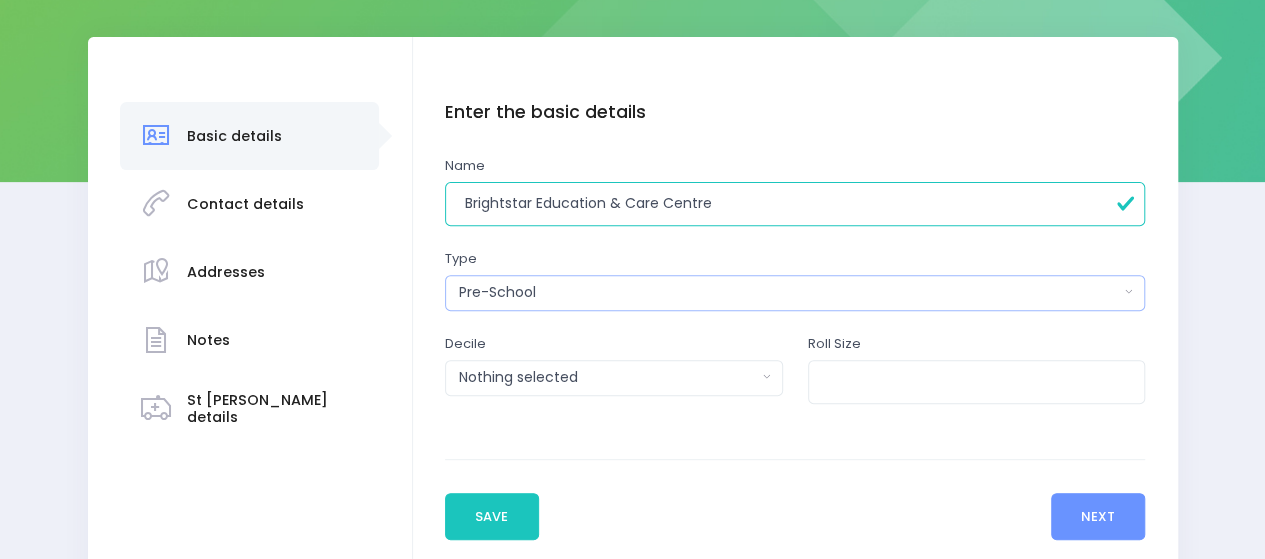 scroll, scrollTop: 300, scrollLeft: 0, axis: vertical 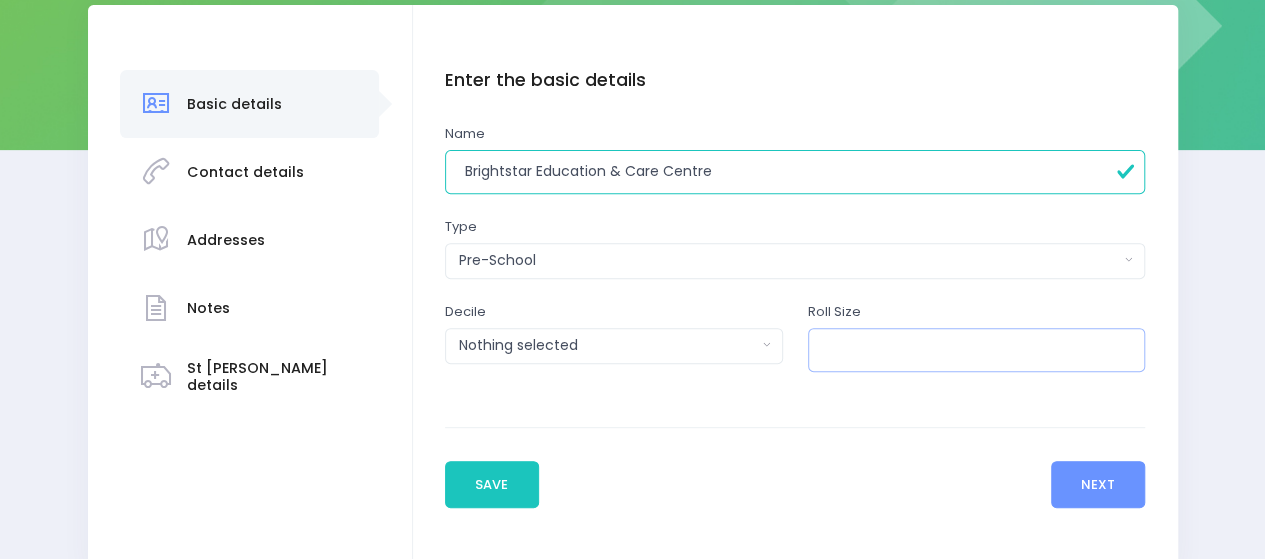 click at bounding box center (977, 350) 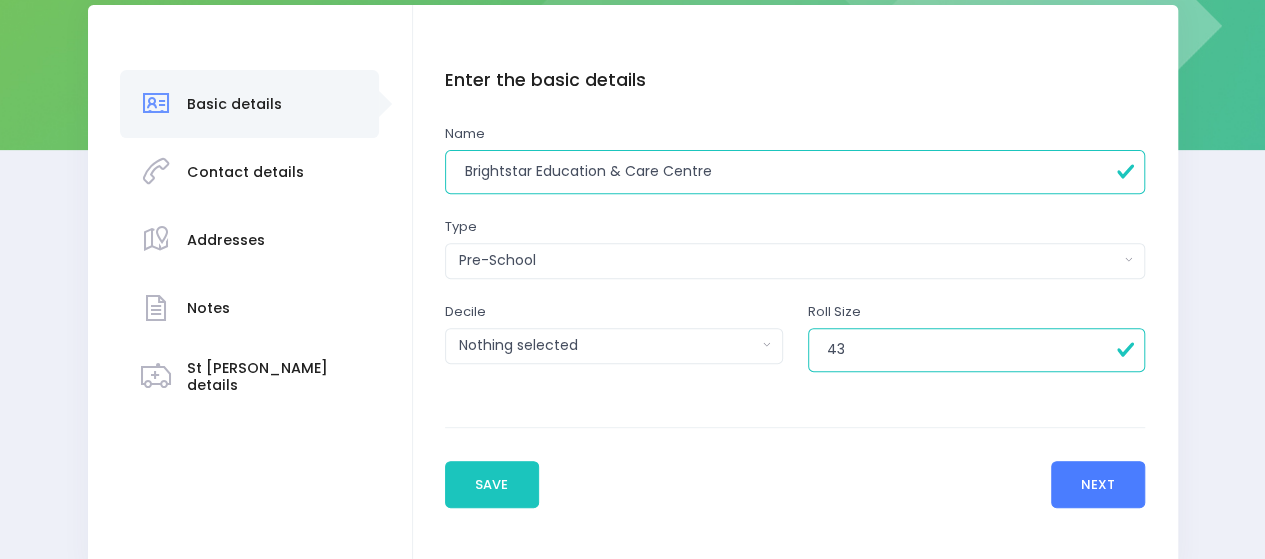 type on "43" 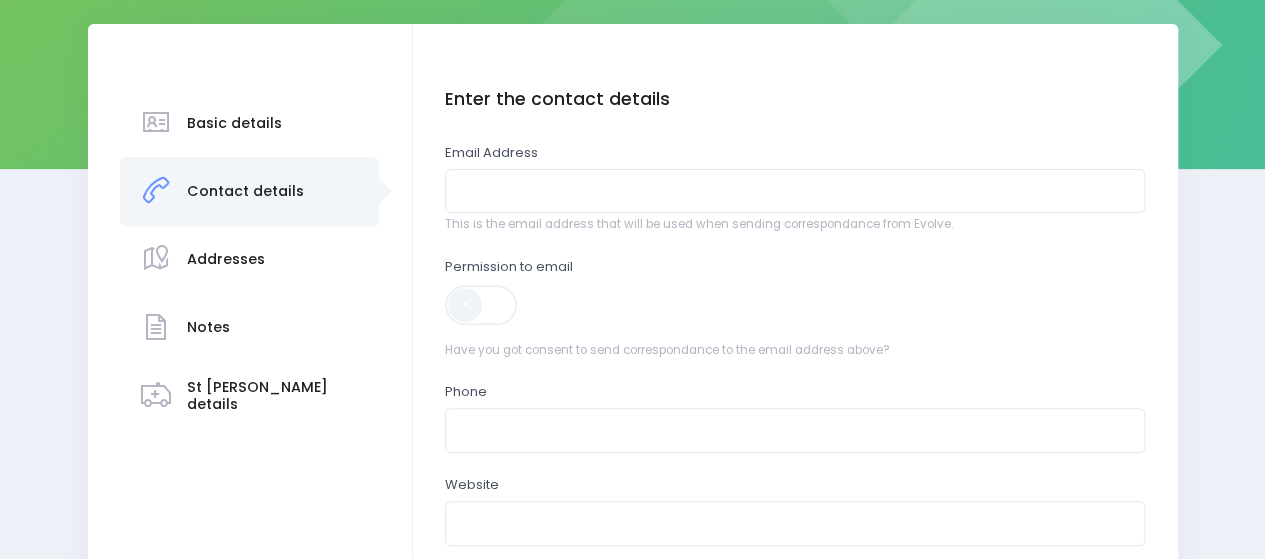 scroll, scrollTop: 300, scrollLeft: 0, axis: vertical 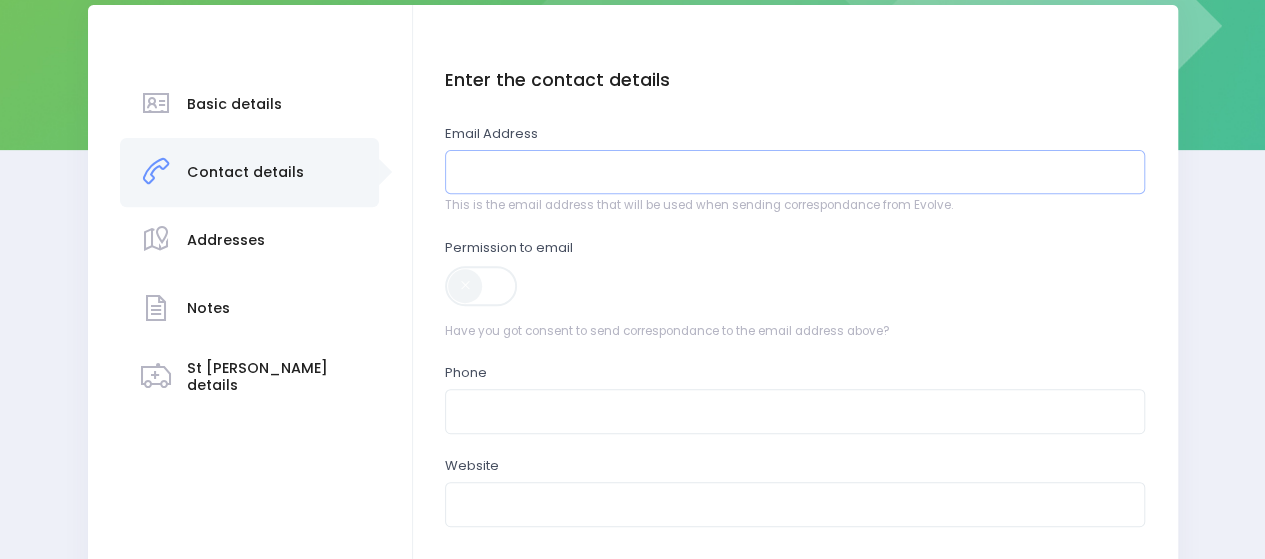 click at bounding box center (795, 172) 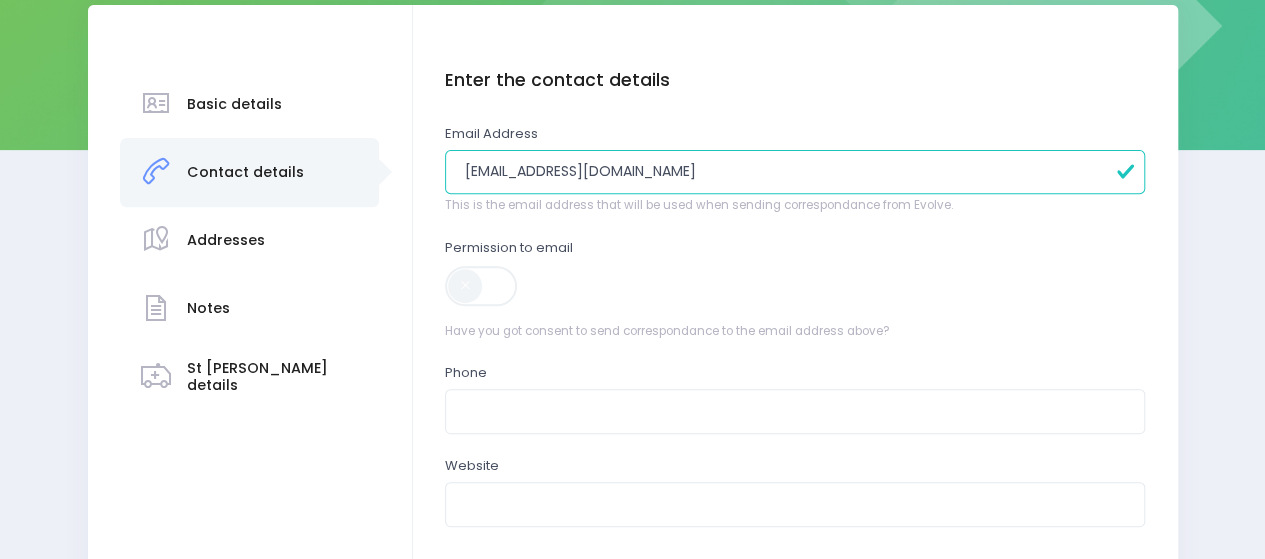 type on "[EMAIL_ADDRESS][DOMAIN_NAME]" 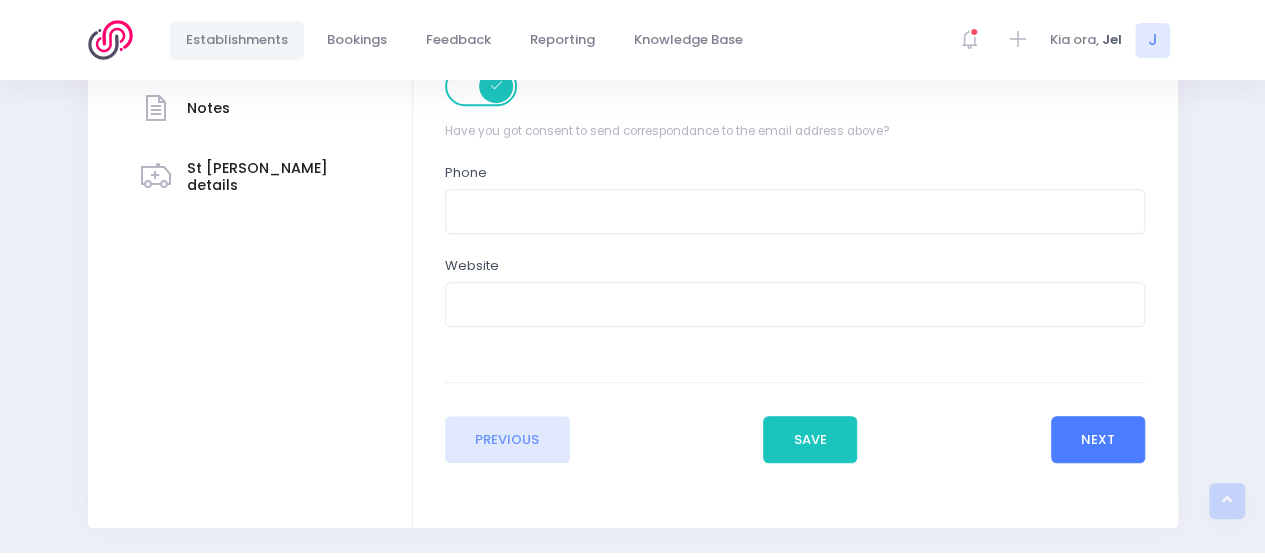 click on "Next" at bounding box center [1098, 440] 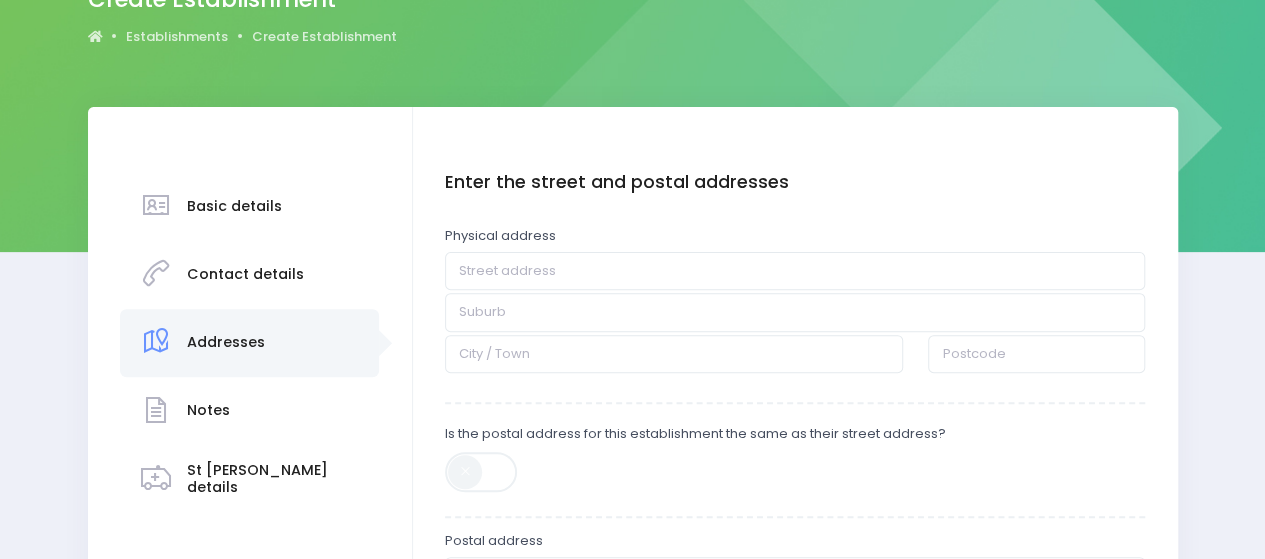 scroll, scrollTop: 200, scrollLeft: 0, axis: vertical 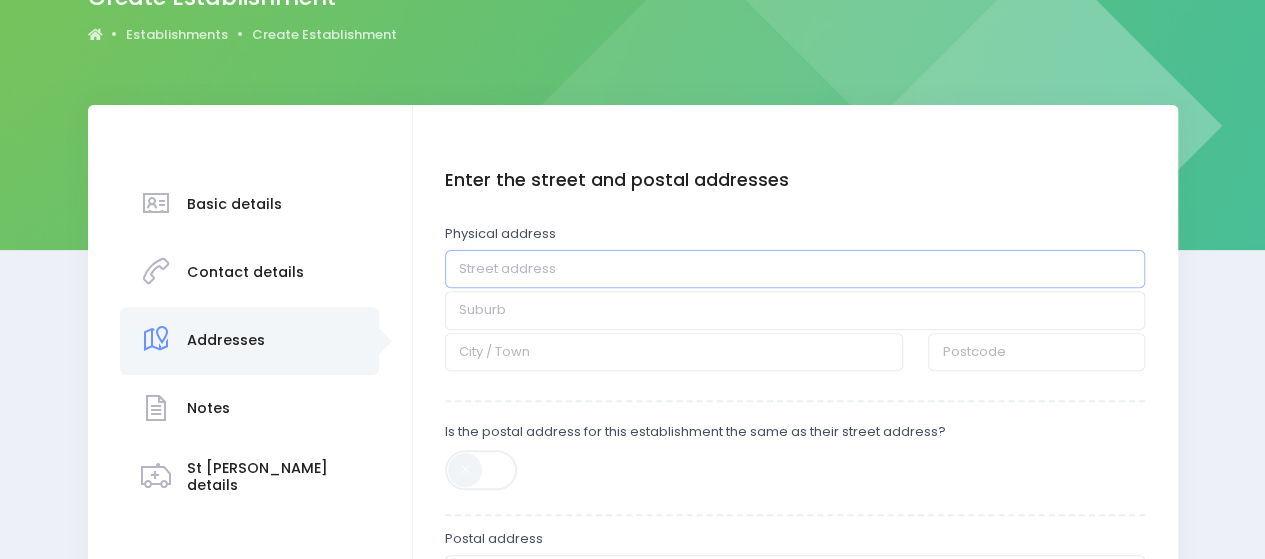 click at bounding box center [795, 269] 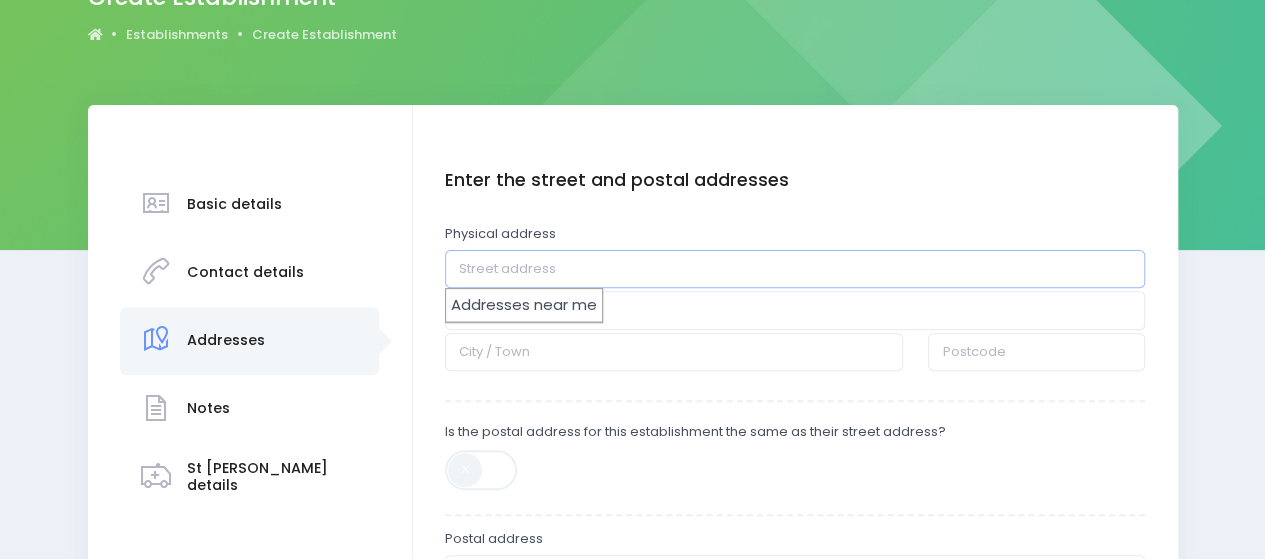 paste on "1 Batchelor Street, Newlands" 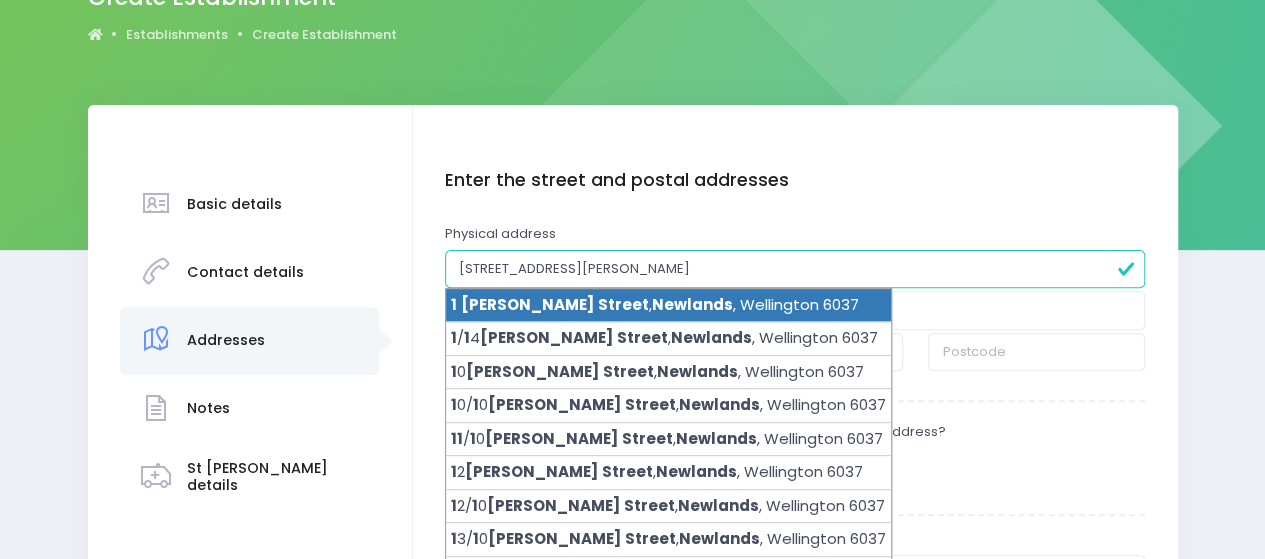 click on "1   Batchelor   Street ,  Newlands , Wellington 6037" at bounding box center (668, 306) 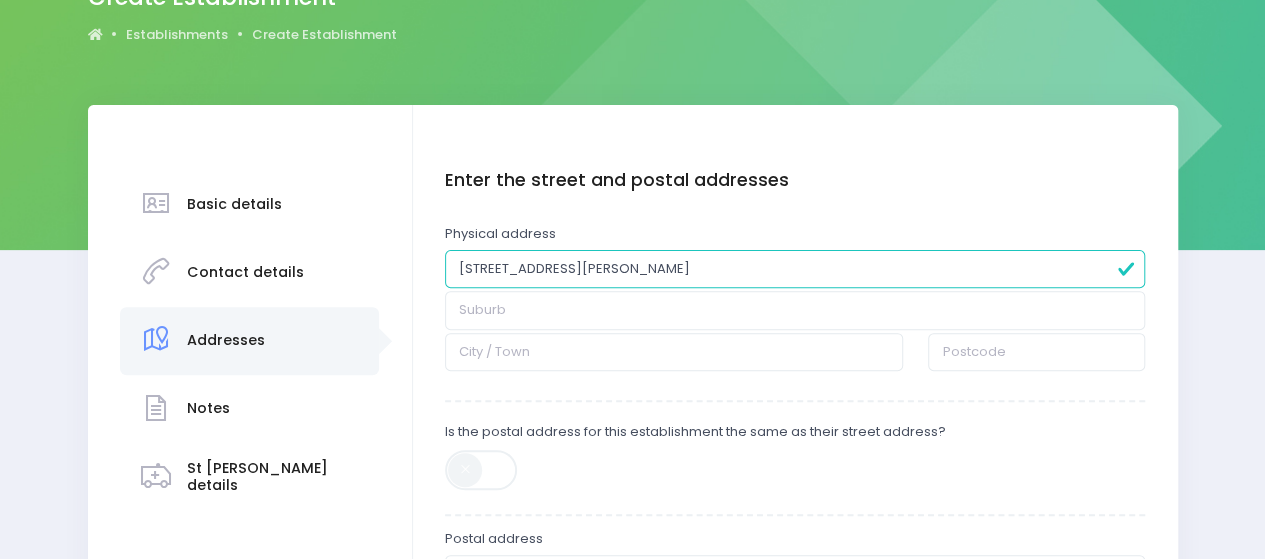 type on "1 Batchelor Street" 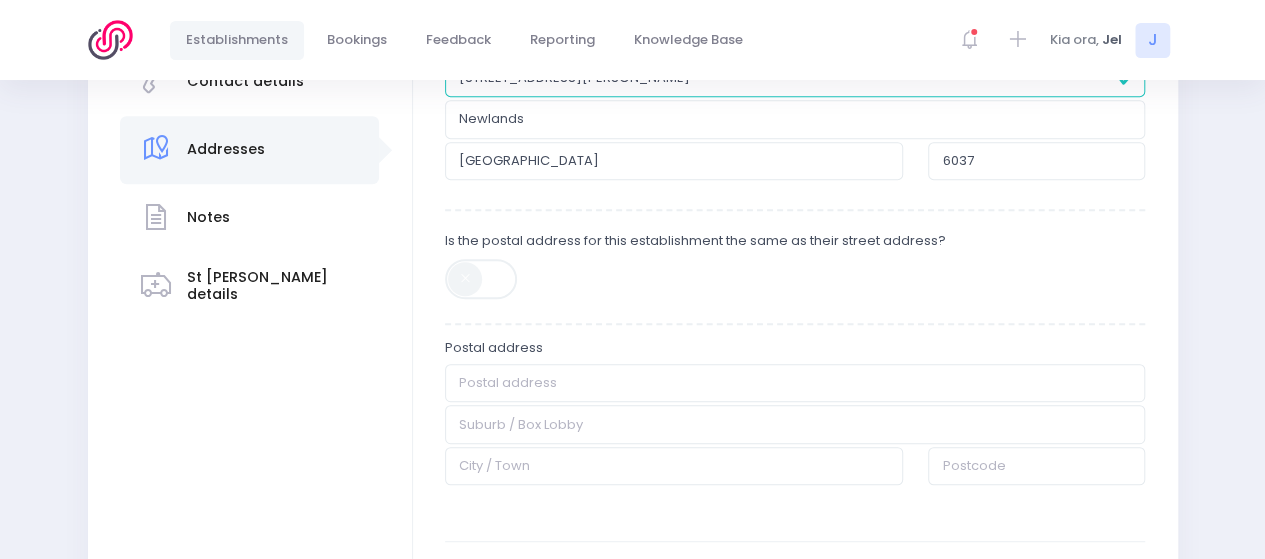 scroll, scrollTop: 400, scrollLeft: 0, axis: vertical 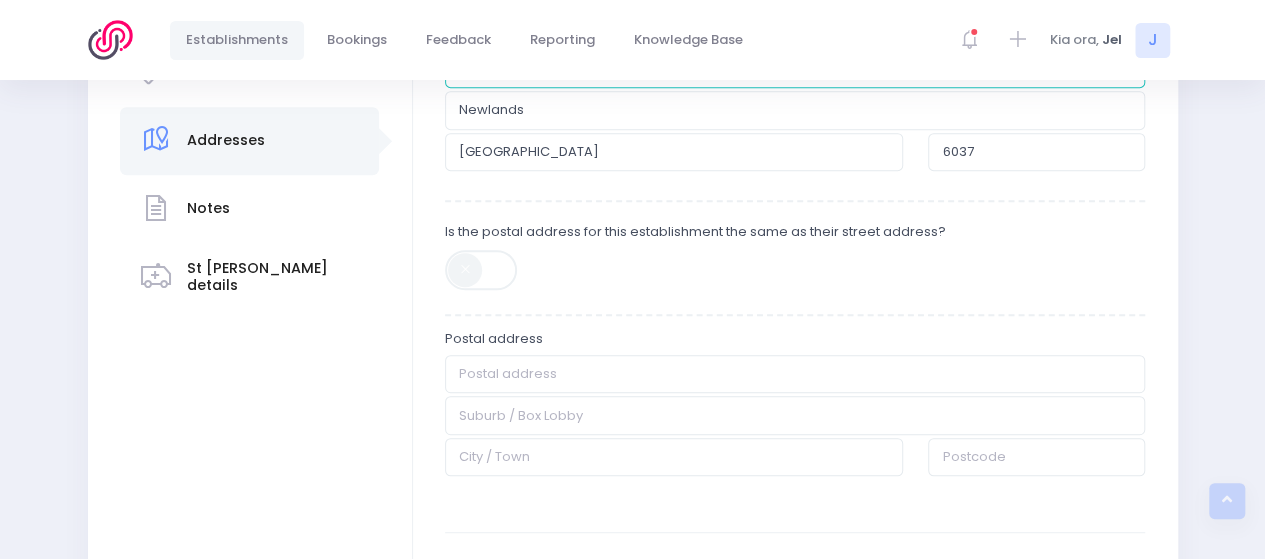 click at bounding box center (482, 270) 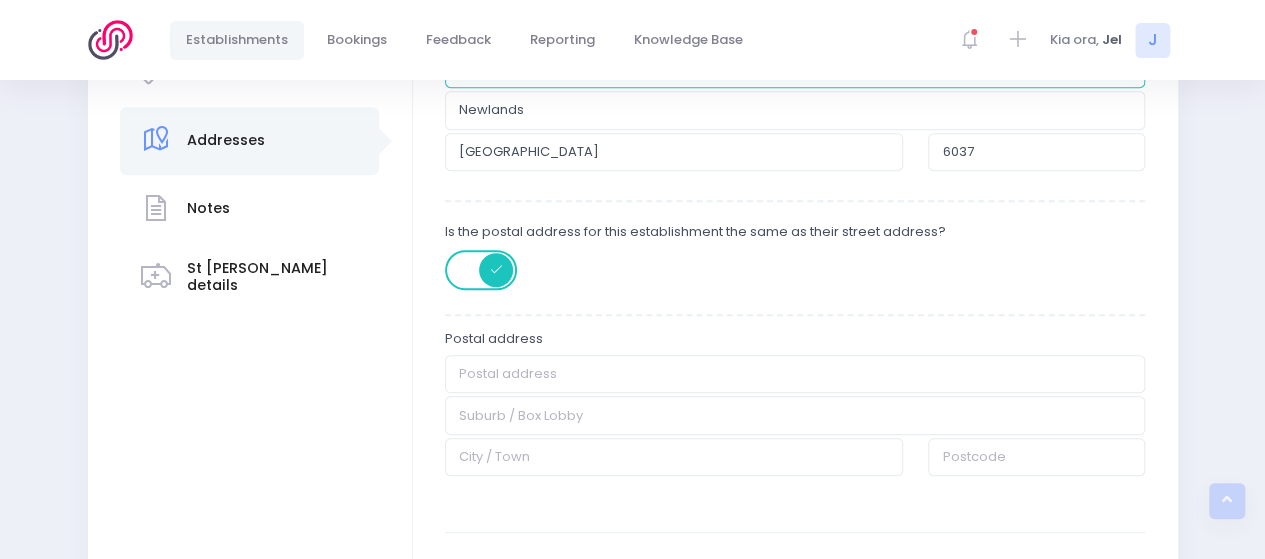 type on "1 Batchelor Street" 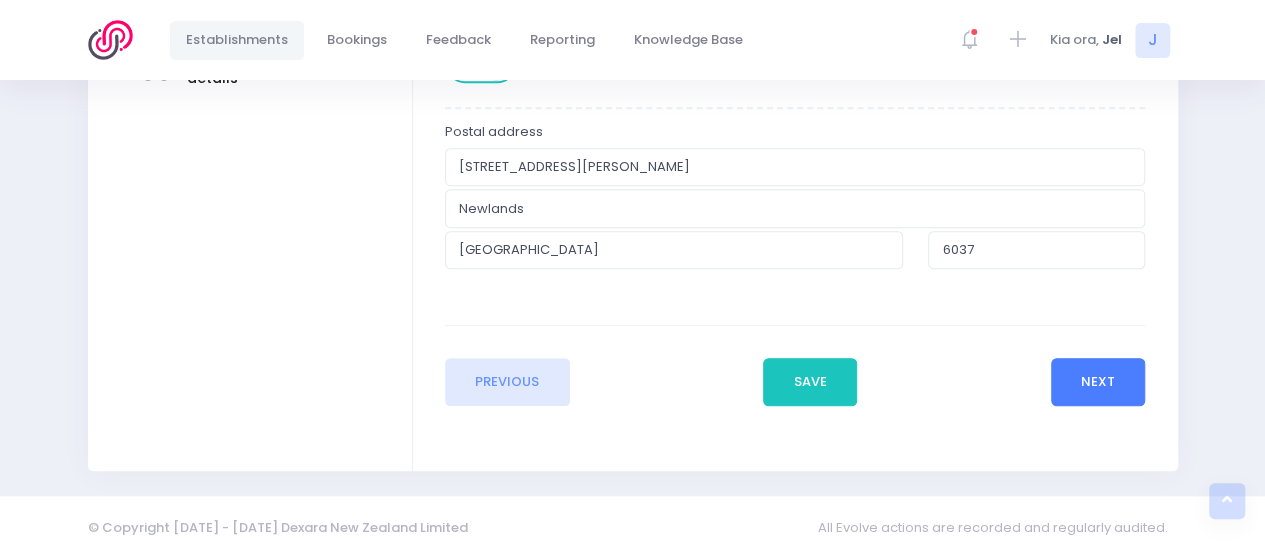click on "Next" at bounding box center [1098, 382] 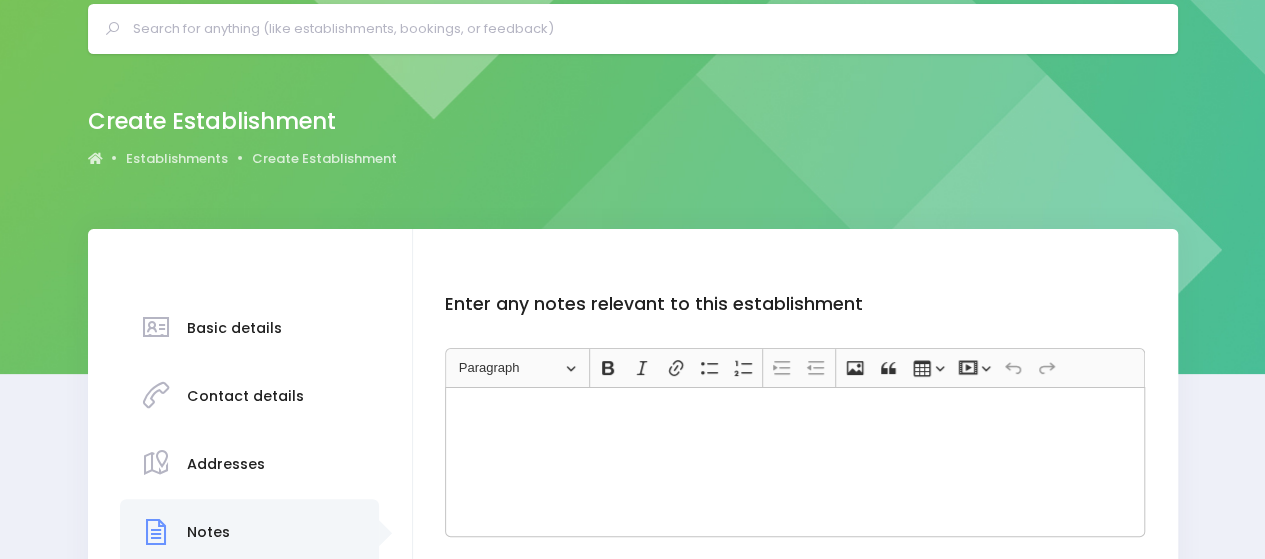 scroll, scrollTop: 0, scrollLeft: 0, axis: both 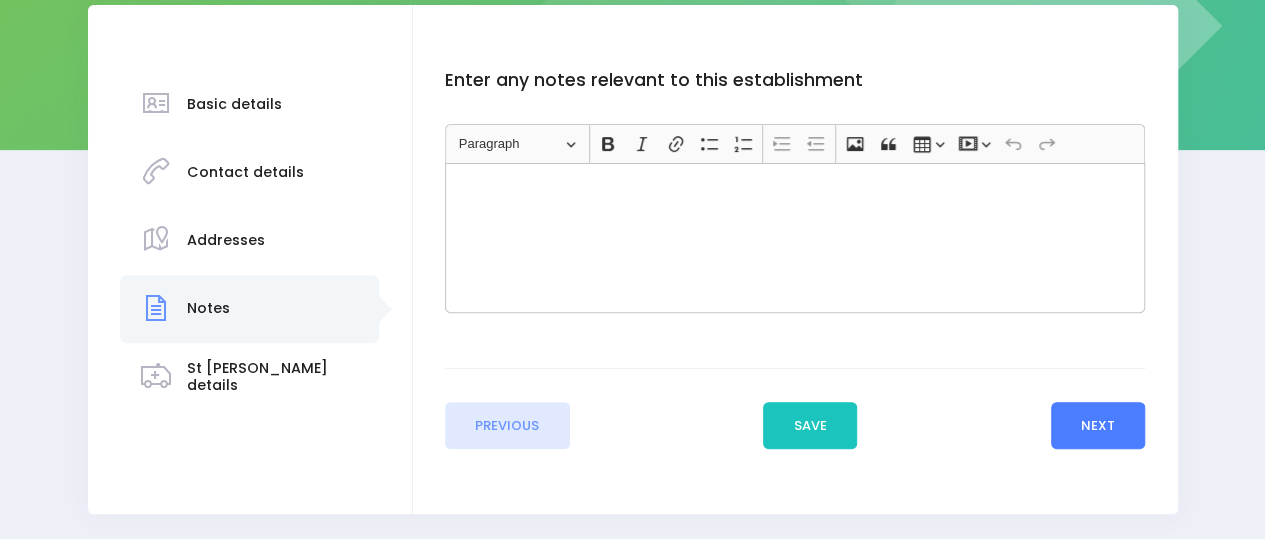click on "Next" at bounding box center [1098, 426] 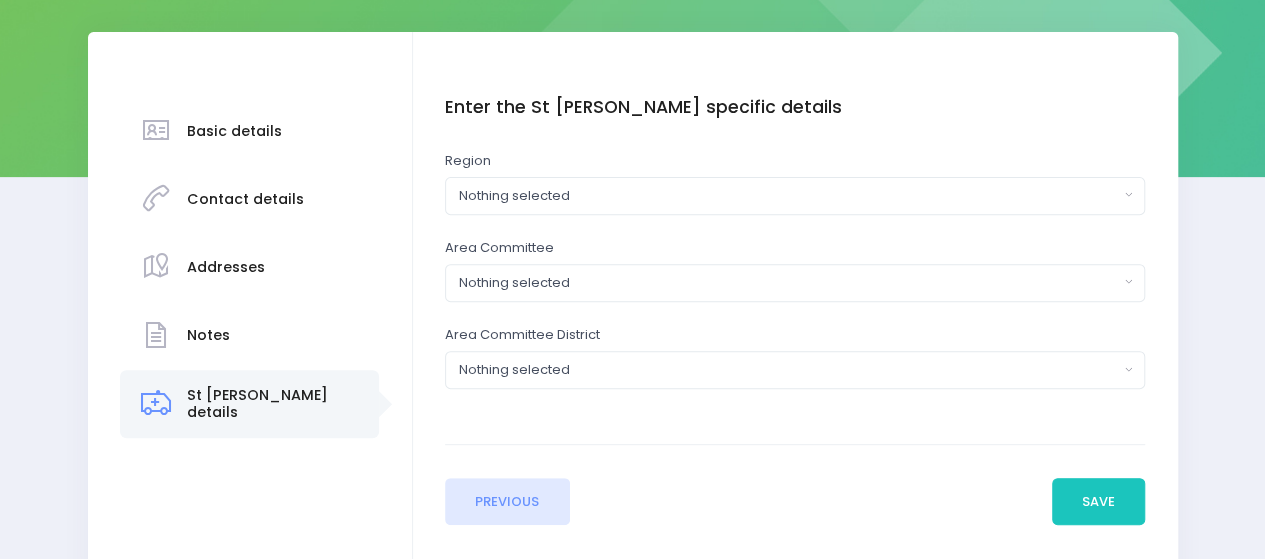 scroll, scrollTop: 300, scrollLeft: 0, axis: vertical 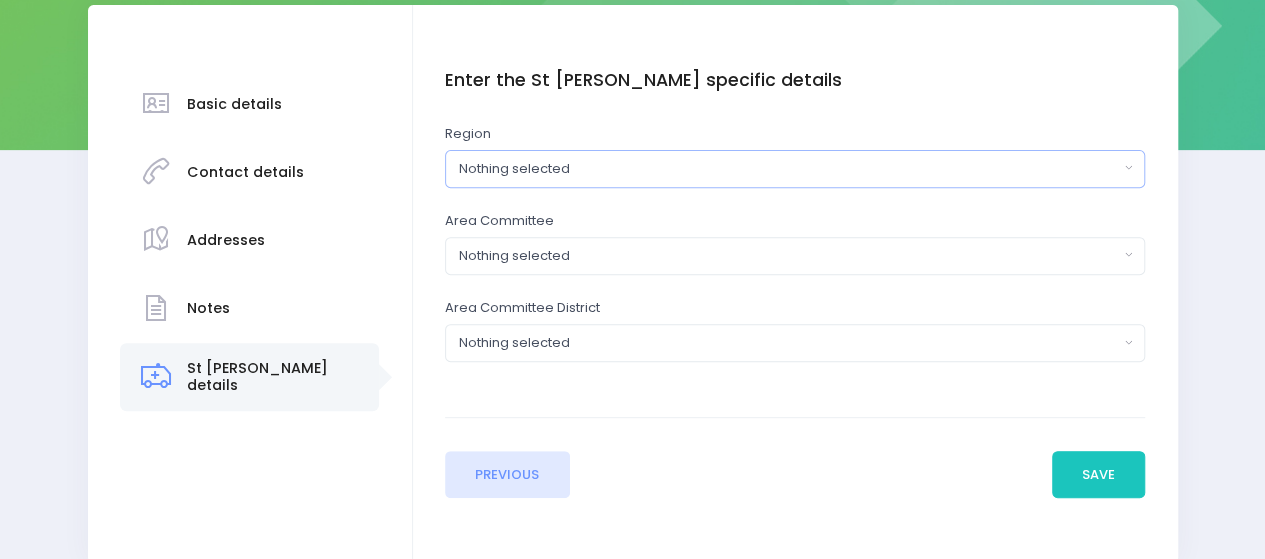 click on "Nothing selected" at bounding box center [789, 169] 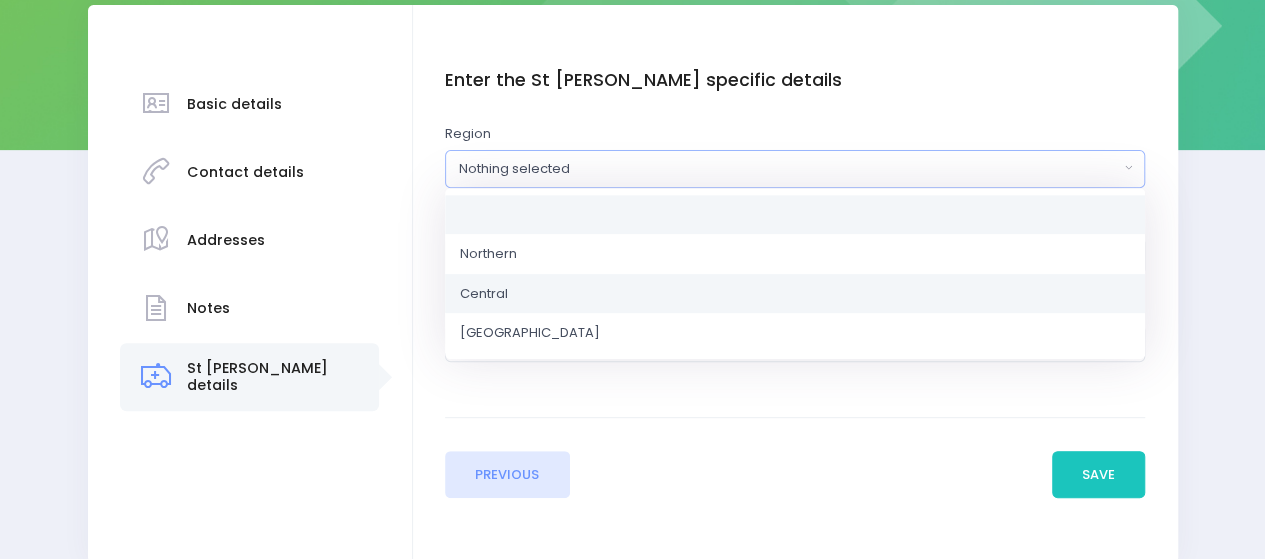 click on "Central" at bounding box center [795, 293] 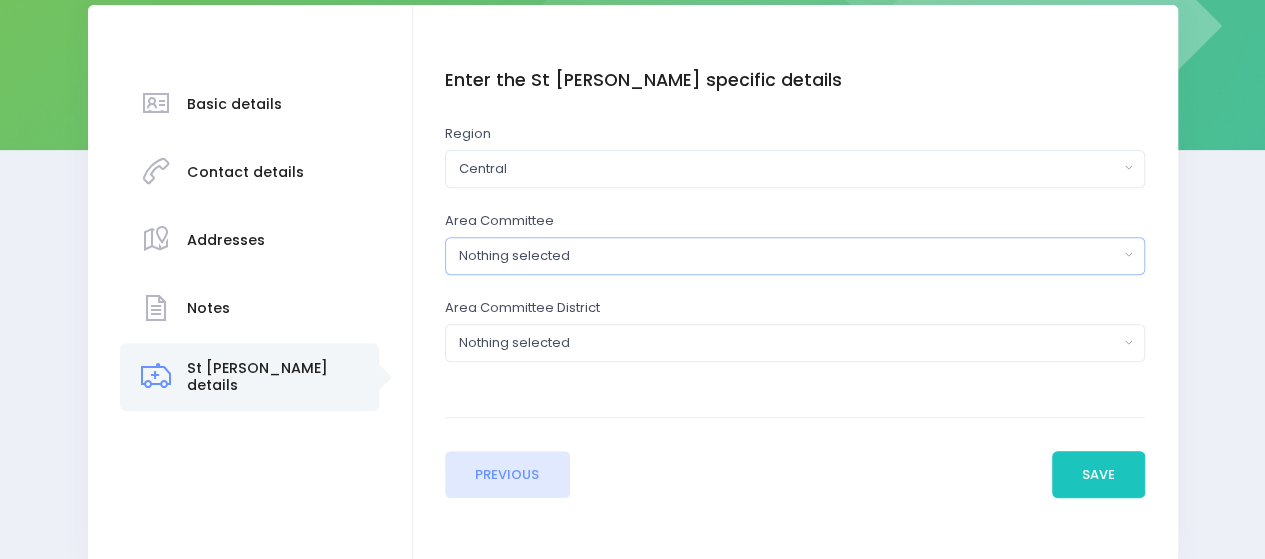 click on "Nothing selected" at bounding box center (795, 256) 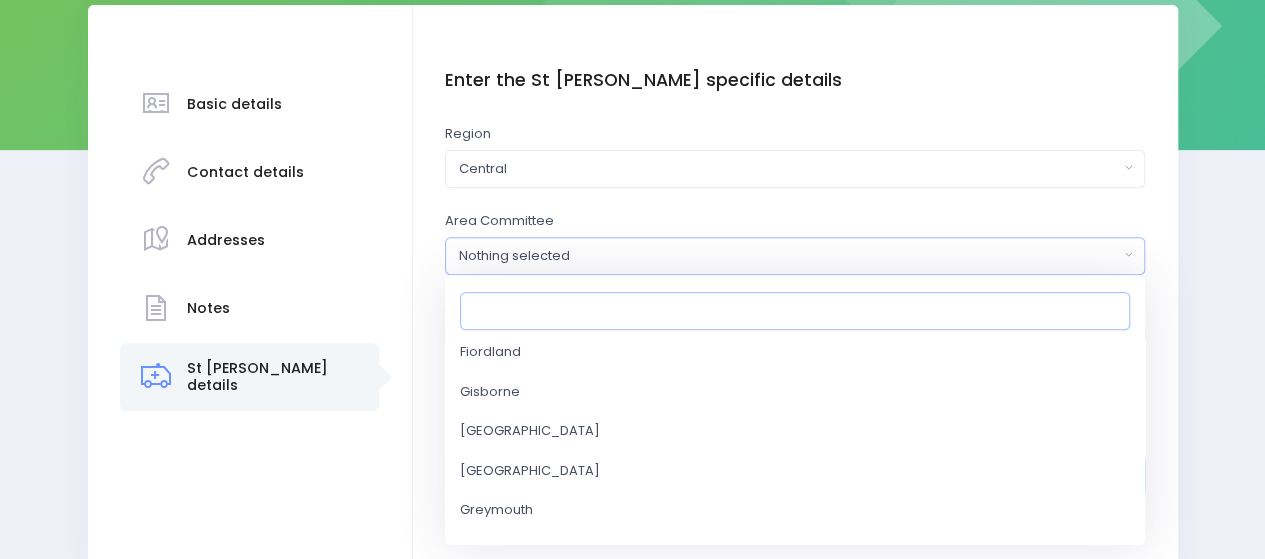 scroll, scrollTop: 1200, scrollLeft: 0, axis: vertical 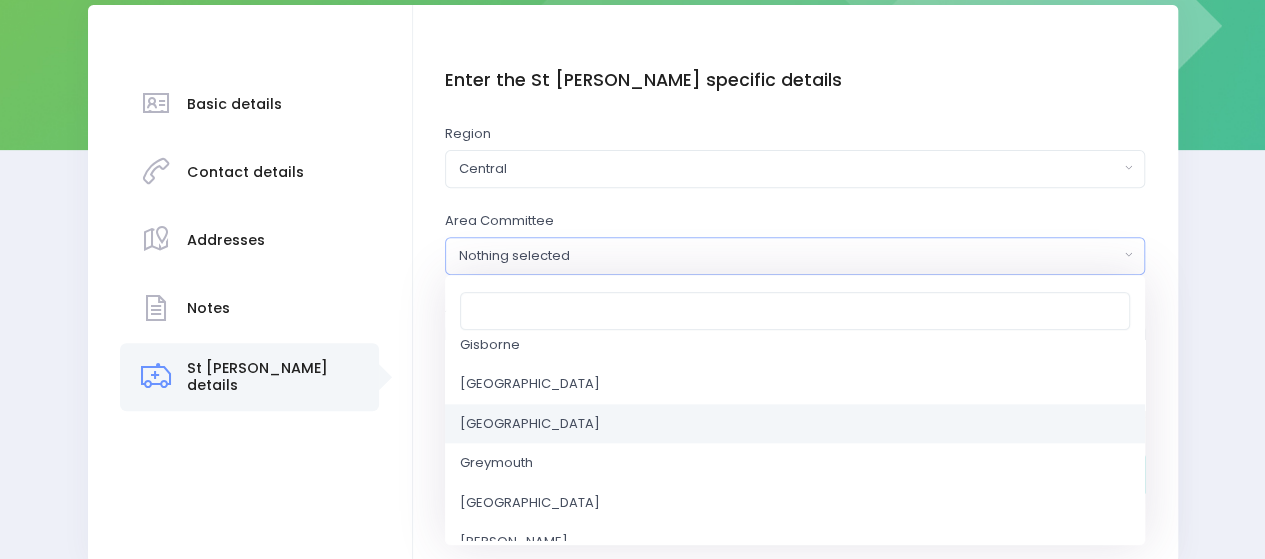 click on "Greater Wellington" at bounding box center (795, 424) 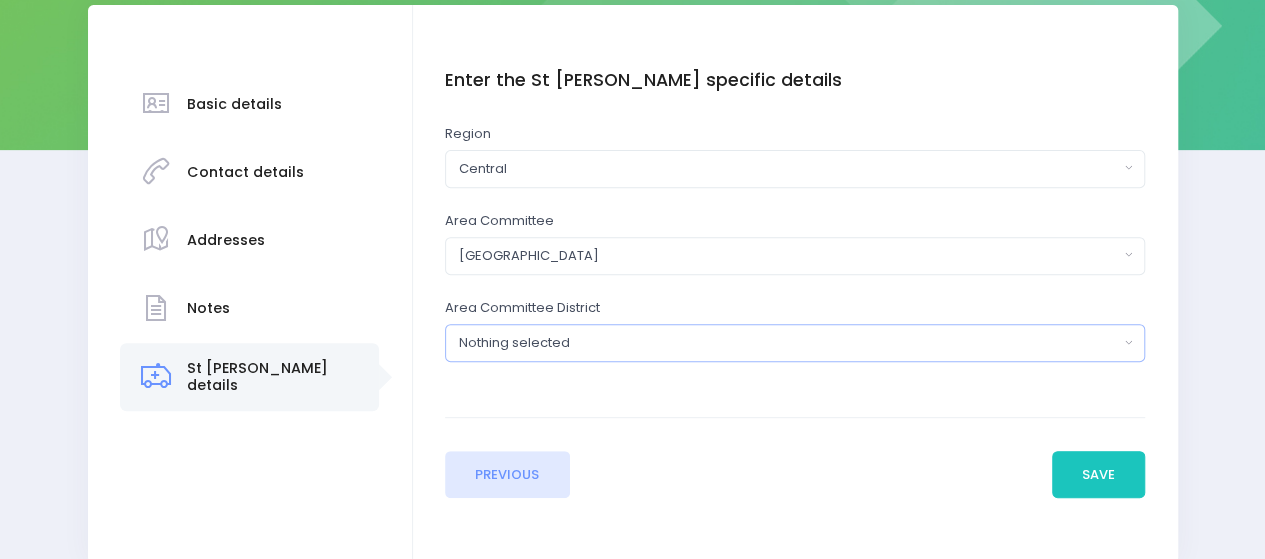 click on "Nothing selected" at bounding box center [789, 343] 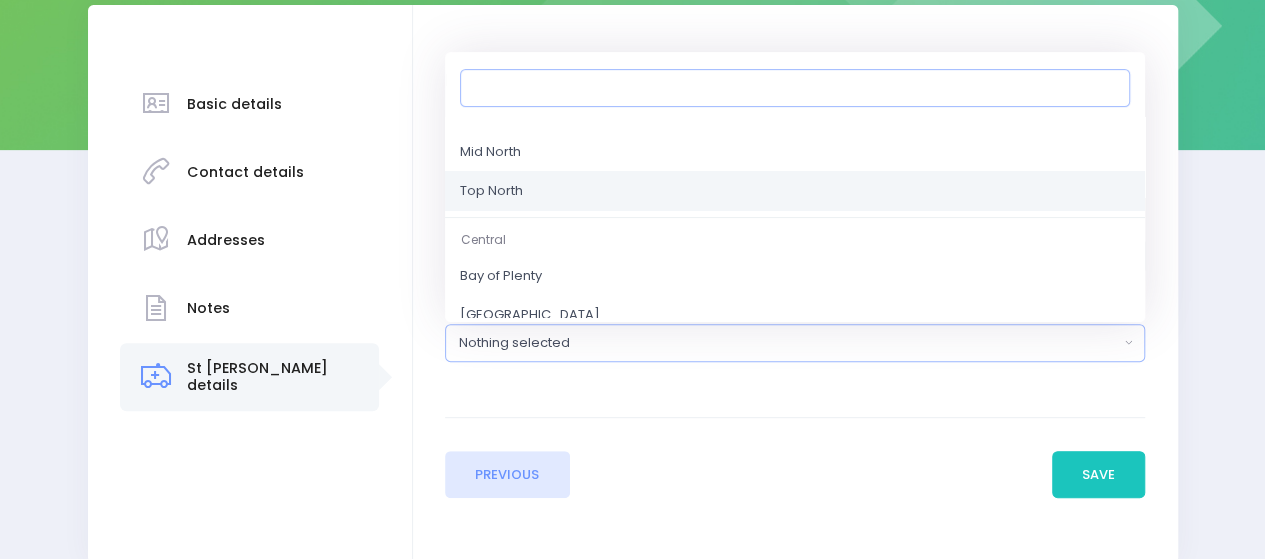 scroll, scrollTop: 200, scrollLeft: 0, axis: vertical 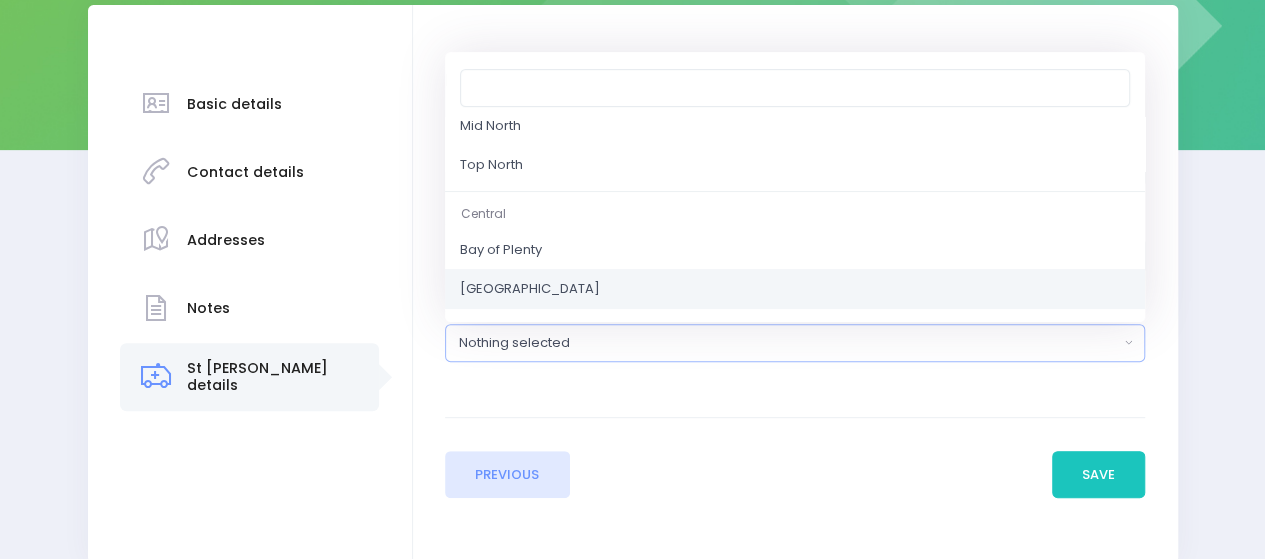 click on "Central District" at bounding box center [795, 289] 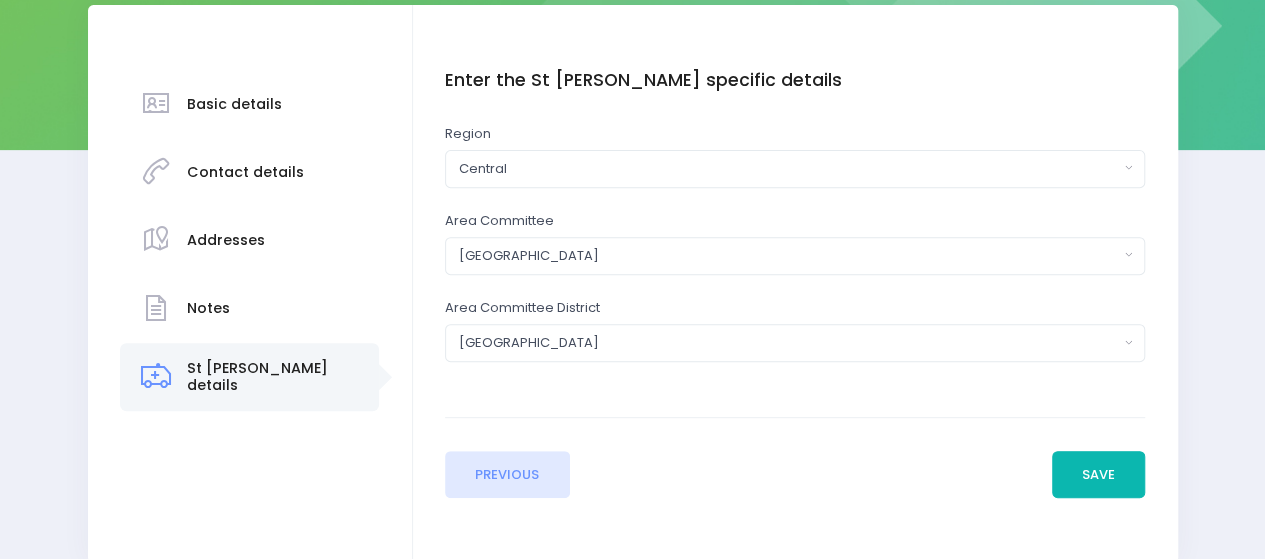 click on "Save" at bounding box center (1099, 475) 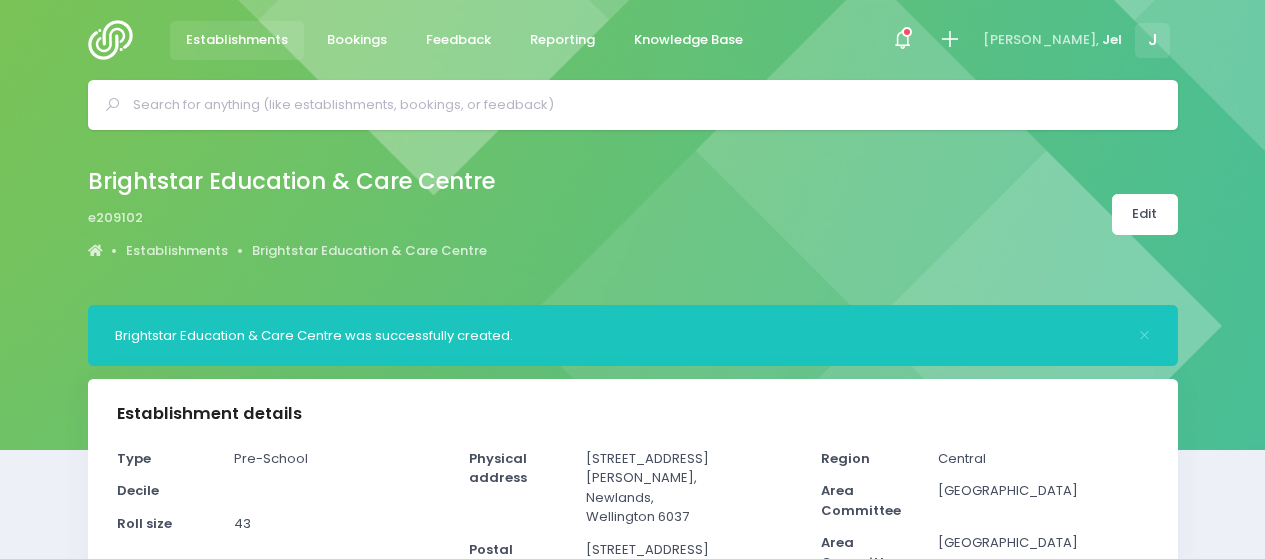 select on "5" 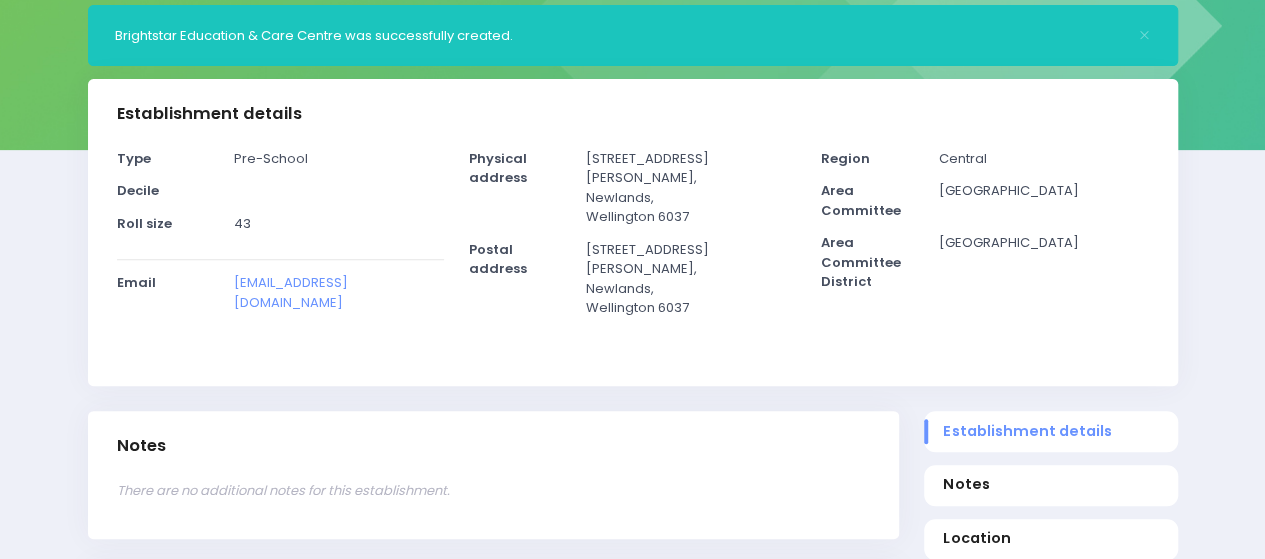 scroll, scrollTop: 0, scrollLeft: 0, axis: both 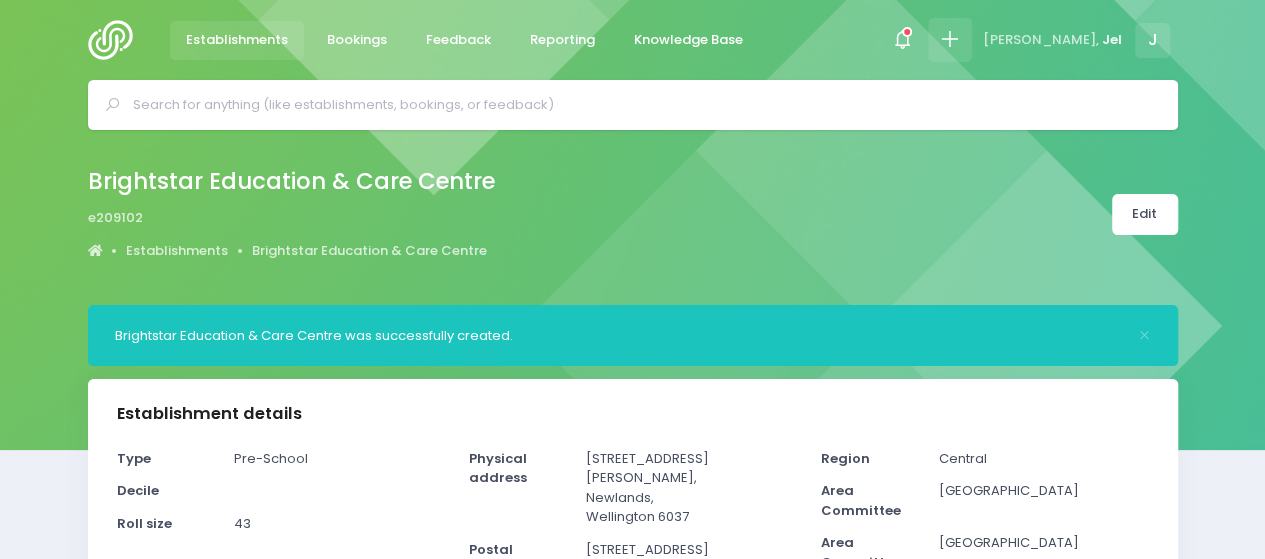 click at bounding box center (949, 39) 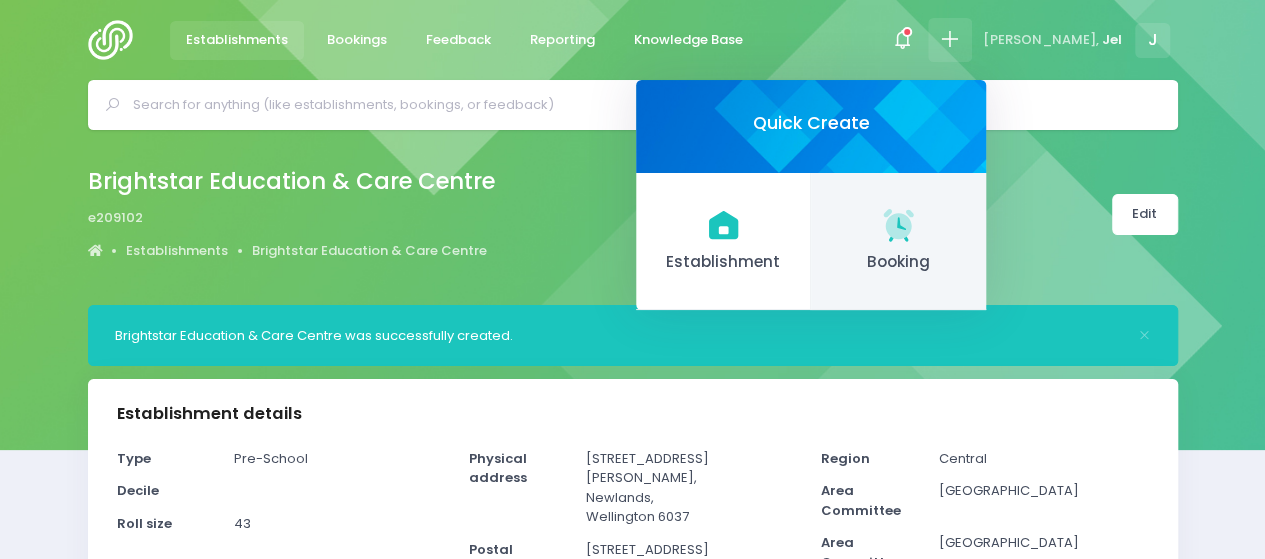 click on "Booking" at bounding box center (898, 262) 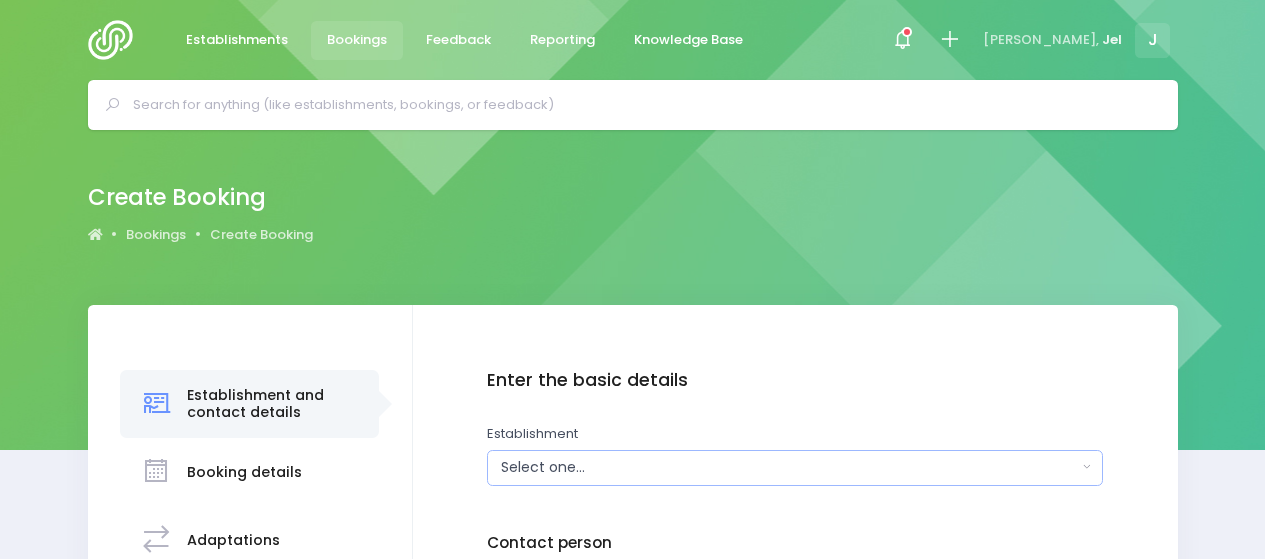 click on "Select one..." at bounding box center [789, 467] 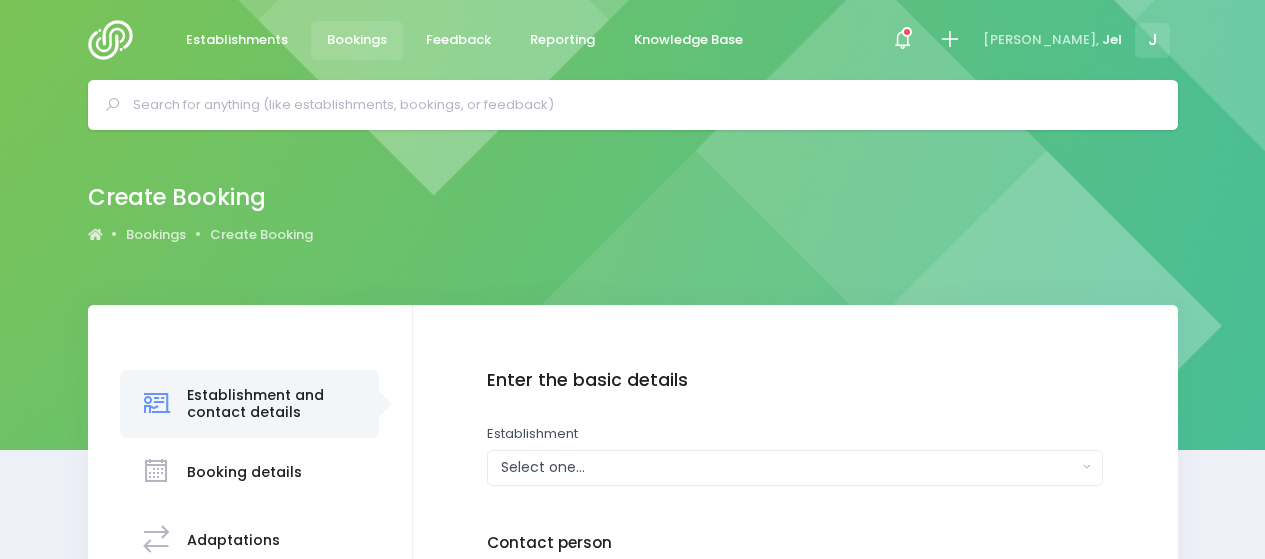 scroll, scrollTop: 0, scrollLeft: 0, axis: both 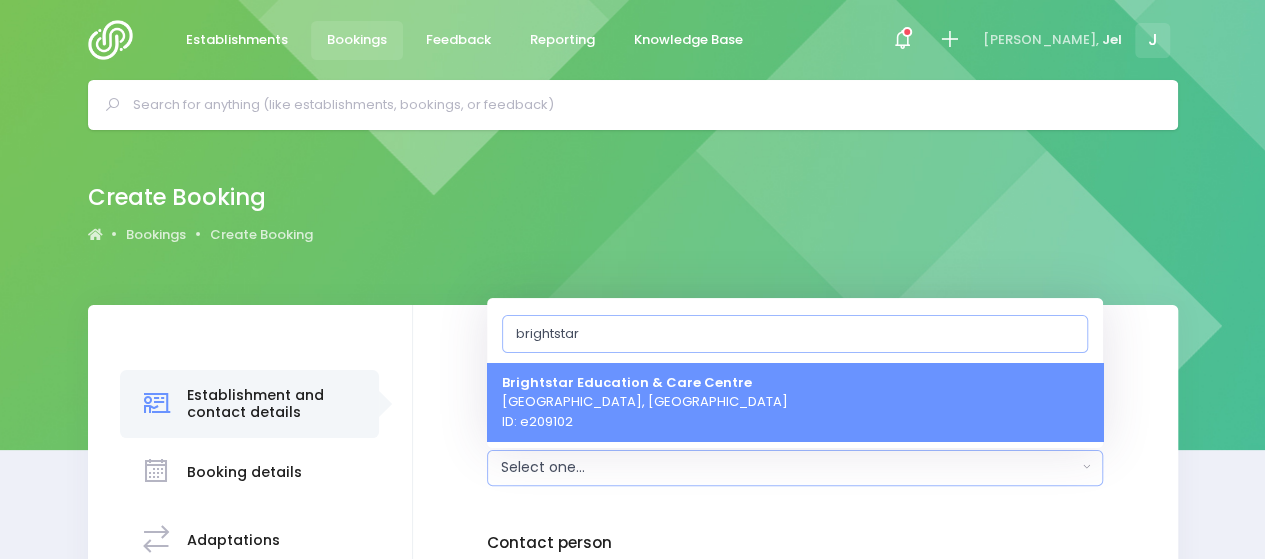 type on "brightstar" 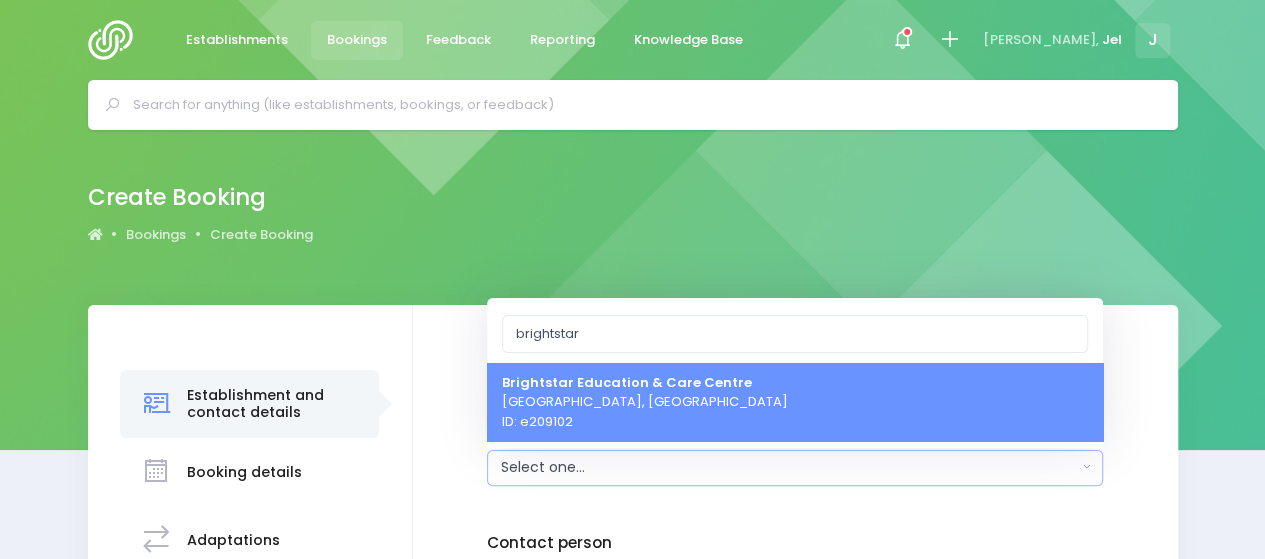 click on "Brightstar Education & Care Centre Wellington, Central Region ID: e209102" at bounding box center [645, 401] 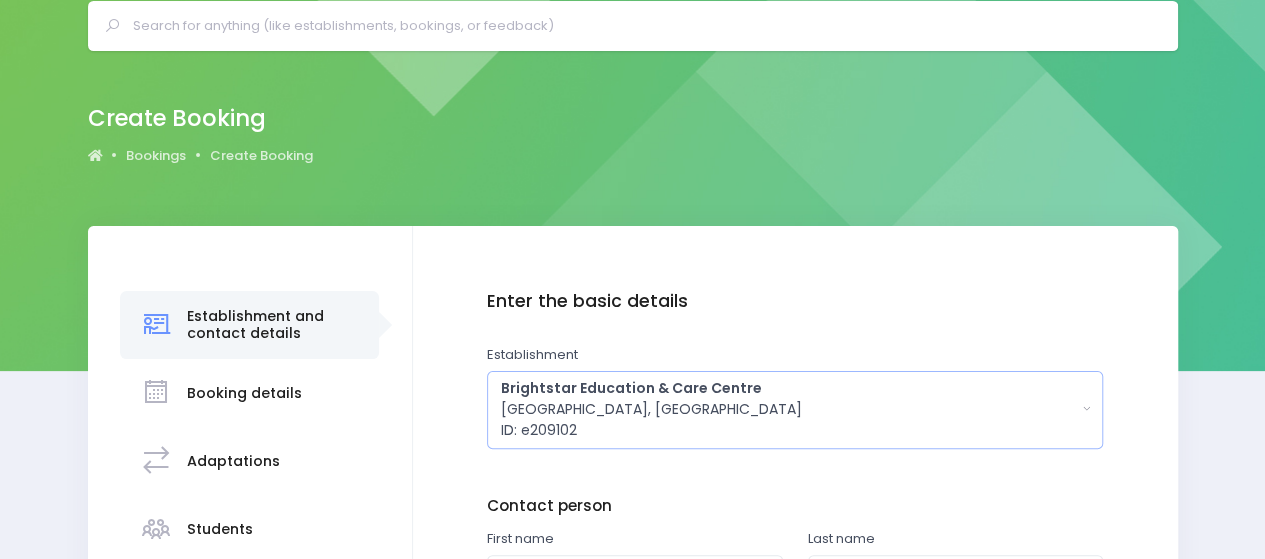 scroll, scrollTop: 200, scrollLeft: 0, axis: vertical 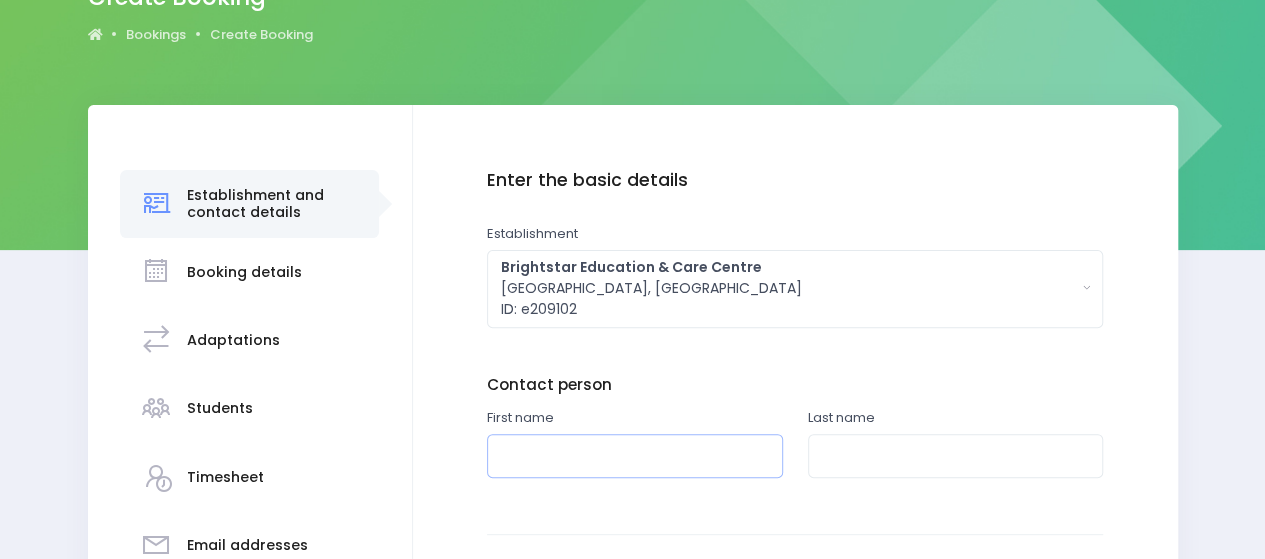 click at bounding box center [635, 456] 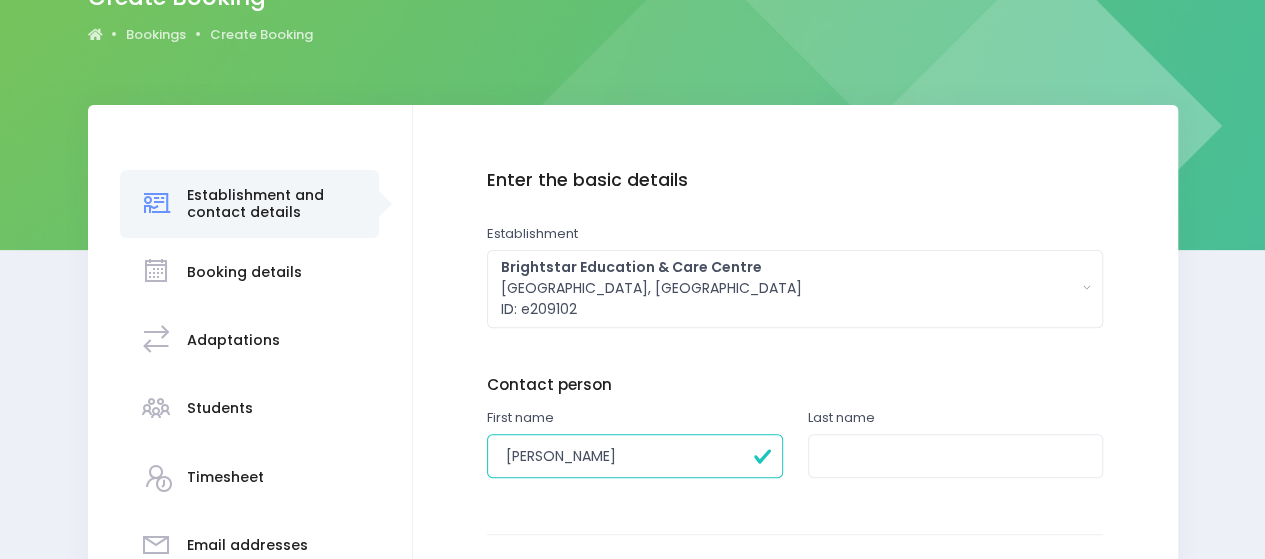 type on "Linda" 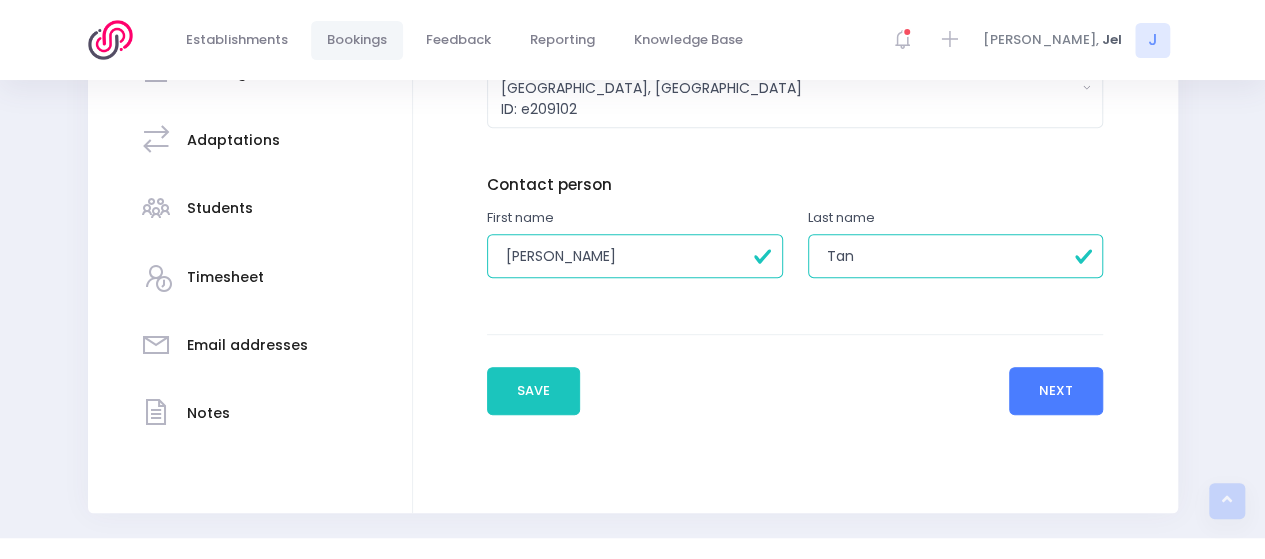 type on "Tan" 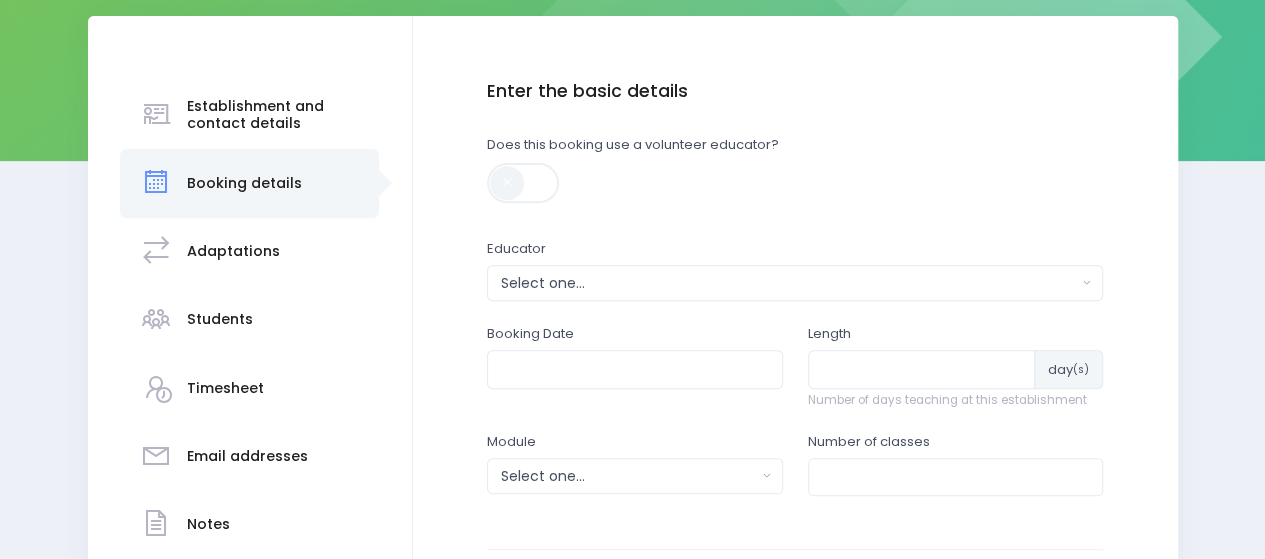 scroll, scrollTop: 300, scrollLeft: 0, axis: vertical 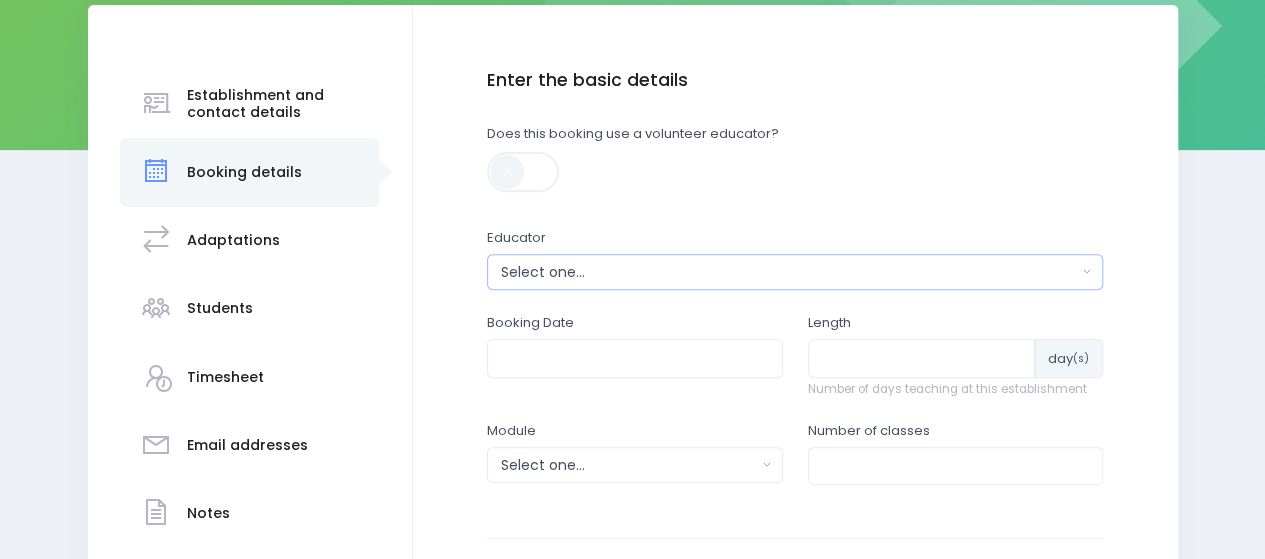 click on "Select one..." at bounding box center (789, 272) 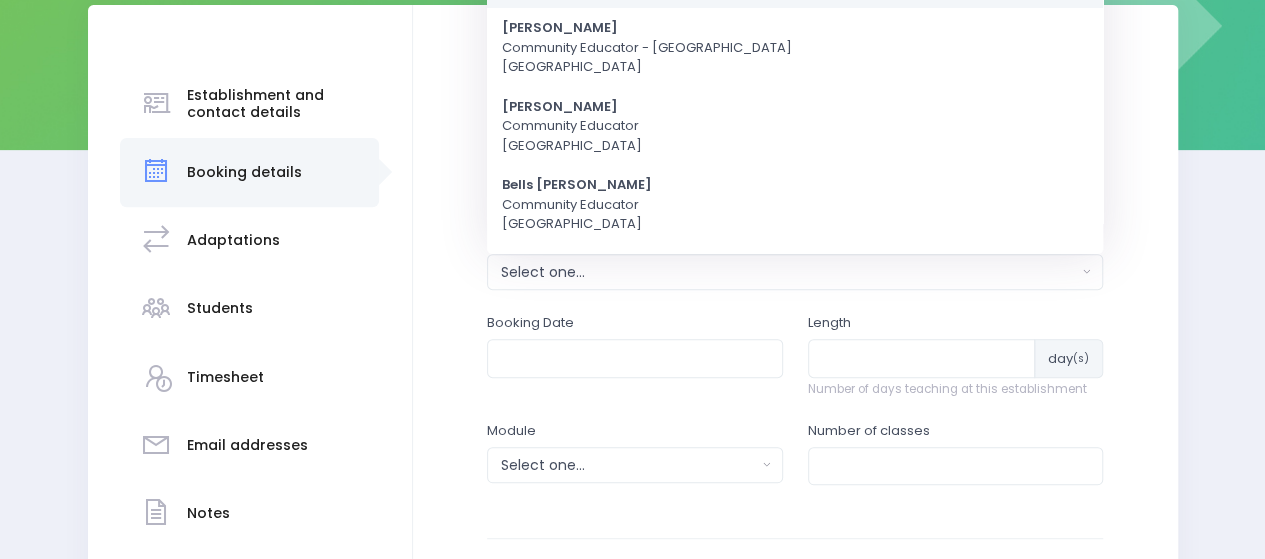 scroll, scrollTop: 0, scrollLeft: 0, axis: both 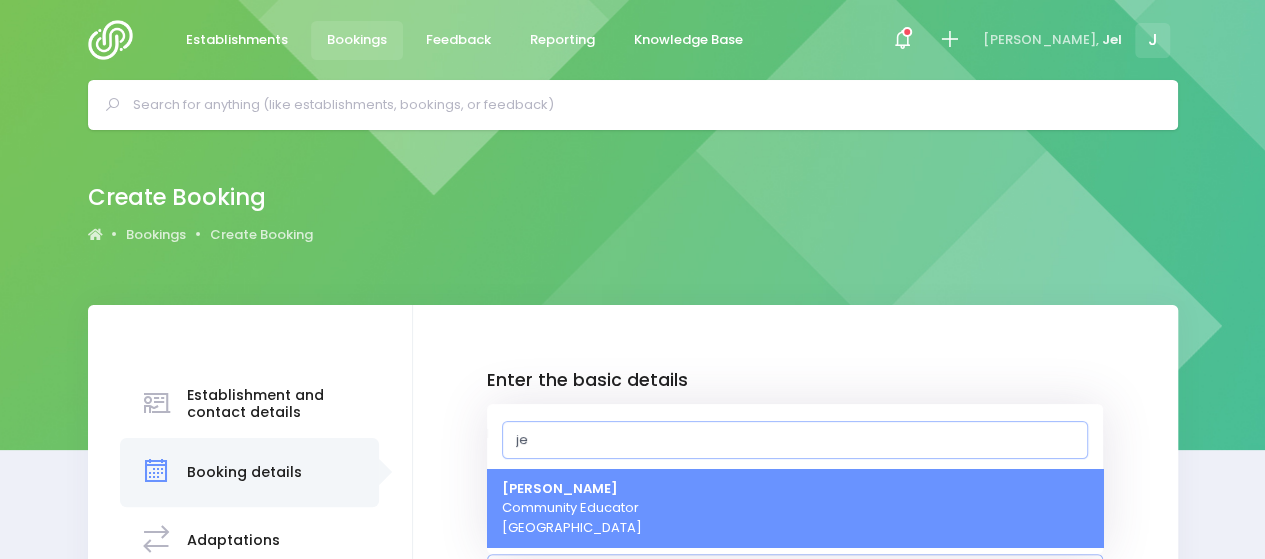 type on "je" 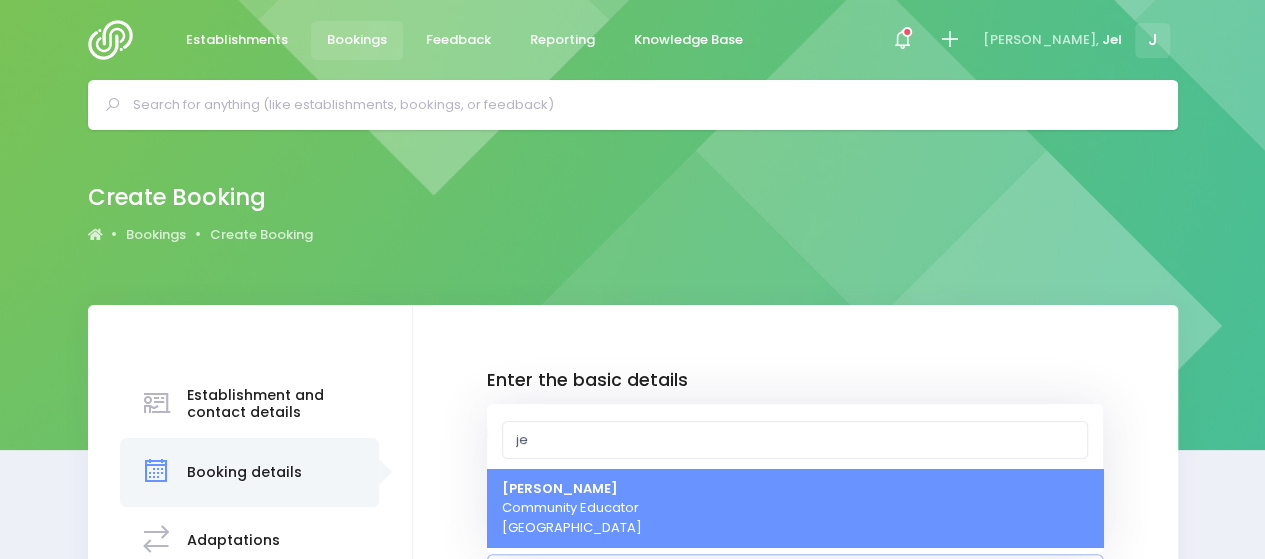 click on "Jel Pollock Community Educator Central Region" at bounding box center [572, 508] 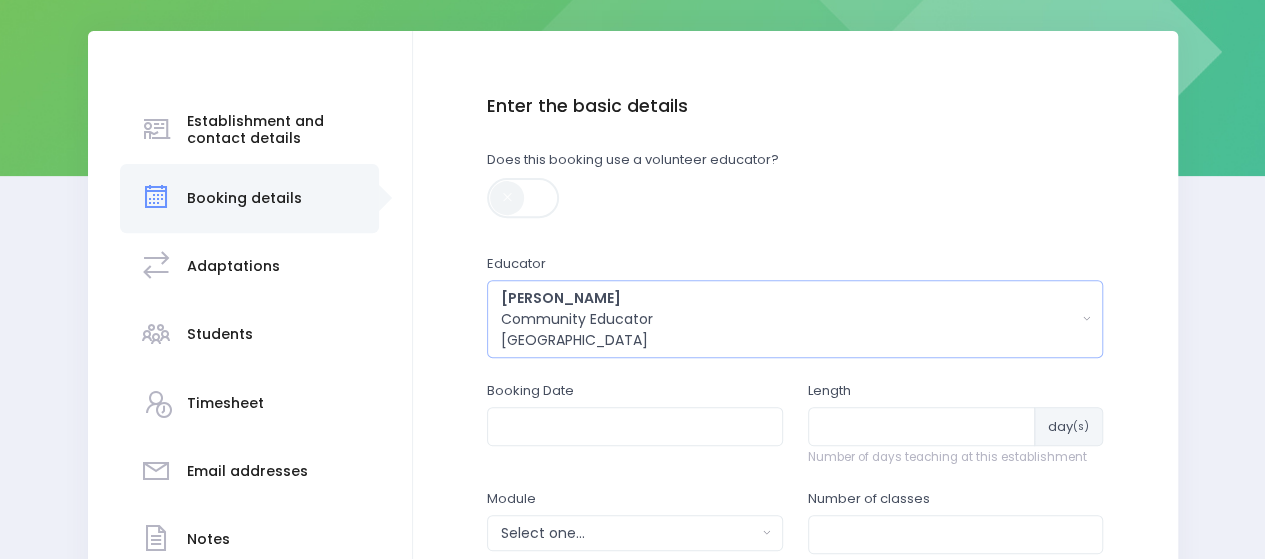 scroll, scrollTop: 330, scrollLeft: 0, axis: vertical 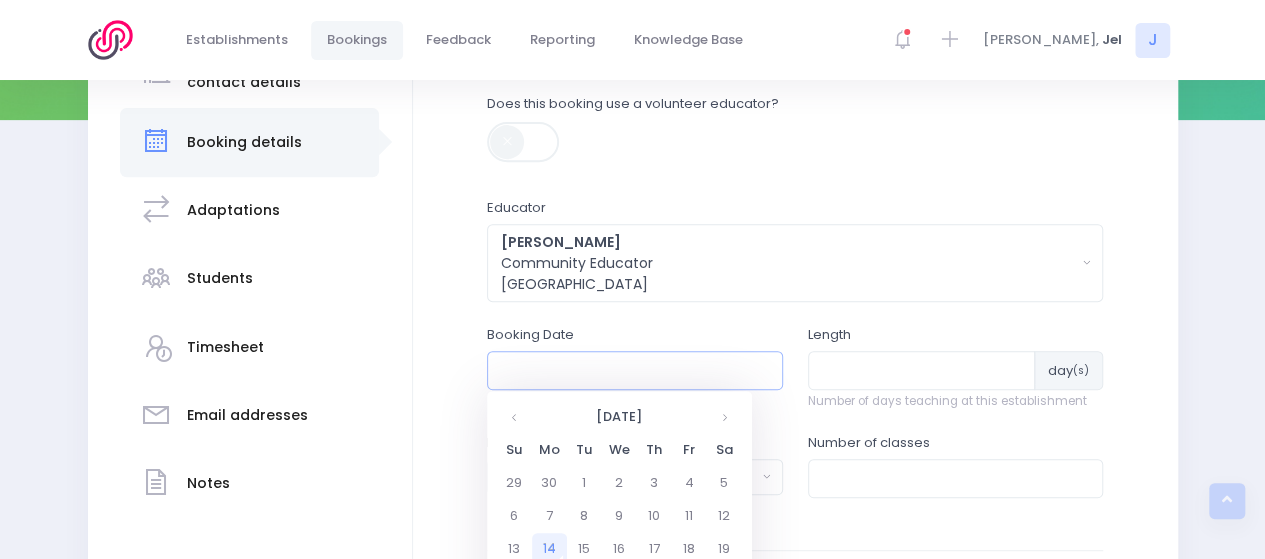 click at bounding box center (635, 370) 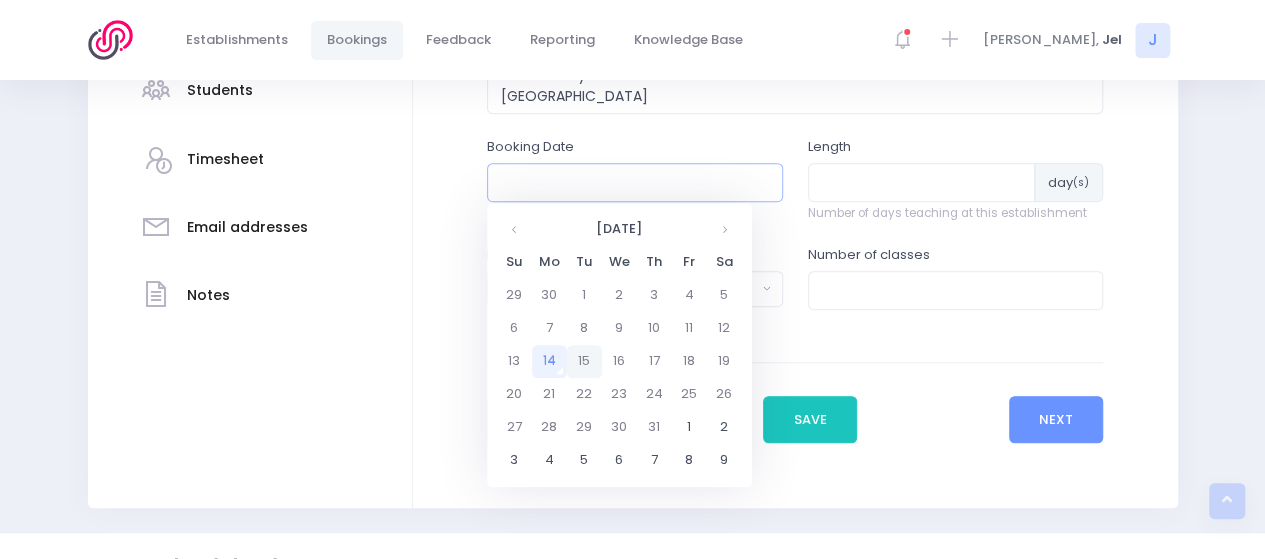 scroll, scrollTop: 530, scrollLeft: 0, axis: vertical 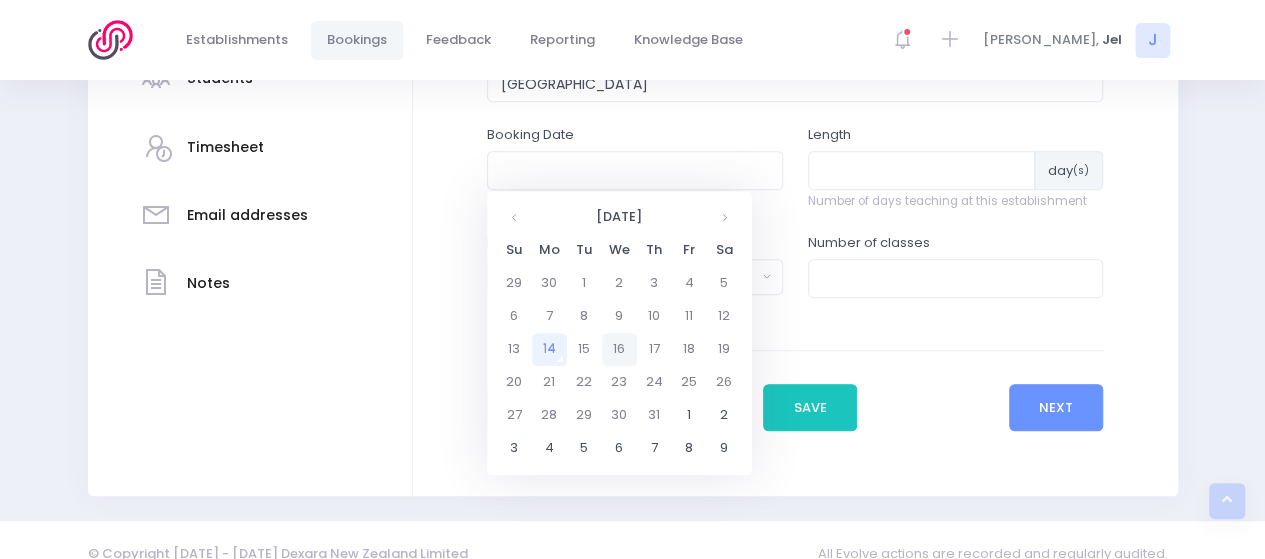 click on "16" at bounding box center [619, 349] 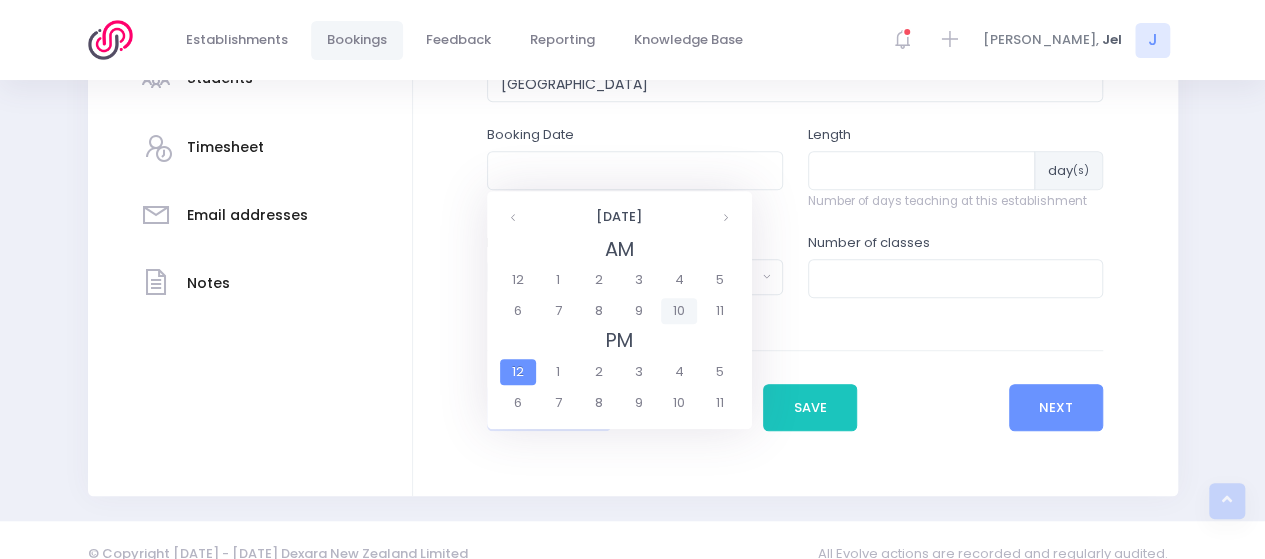 click on "10" at bounding box center (678, 311) 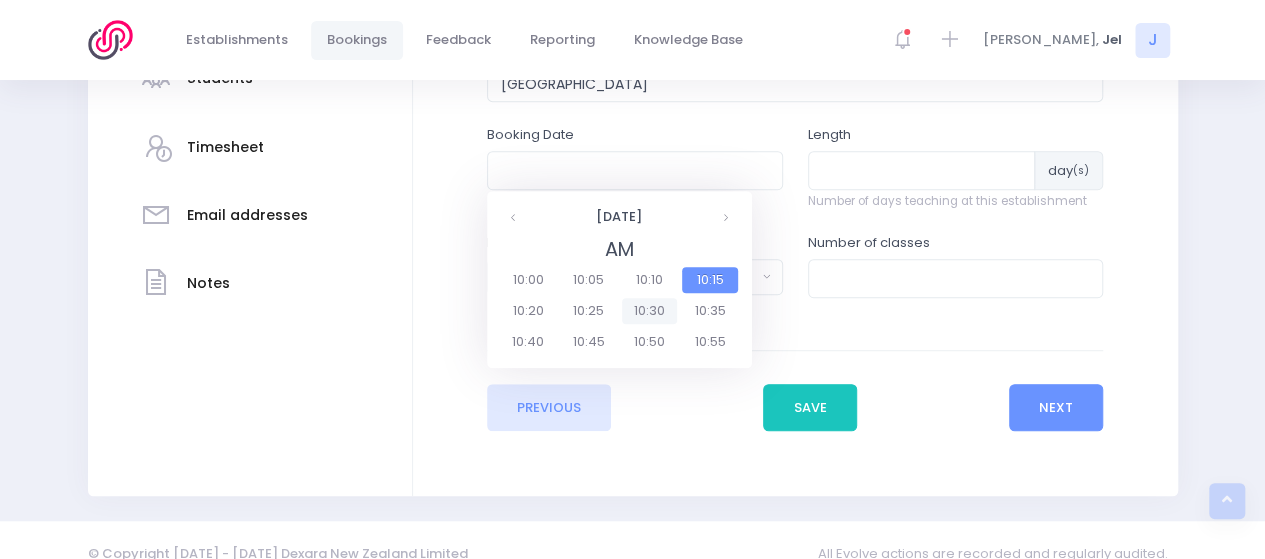 click on "10:30" at bounding box center [650, 311] 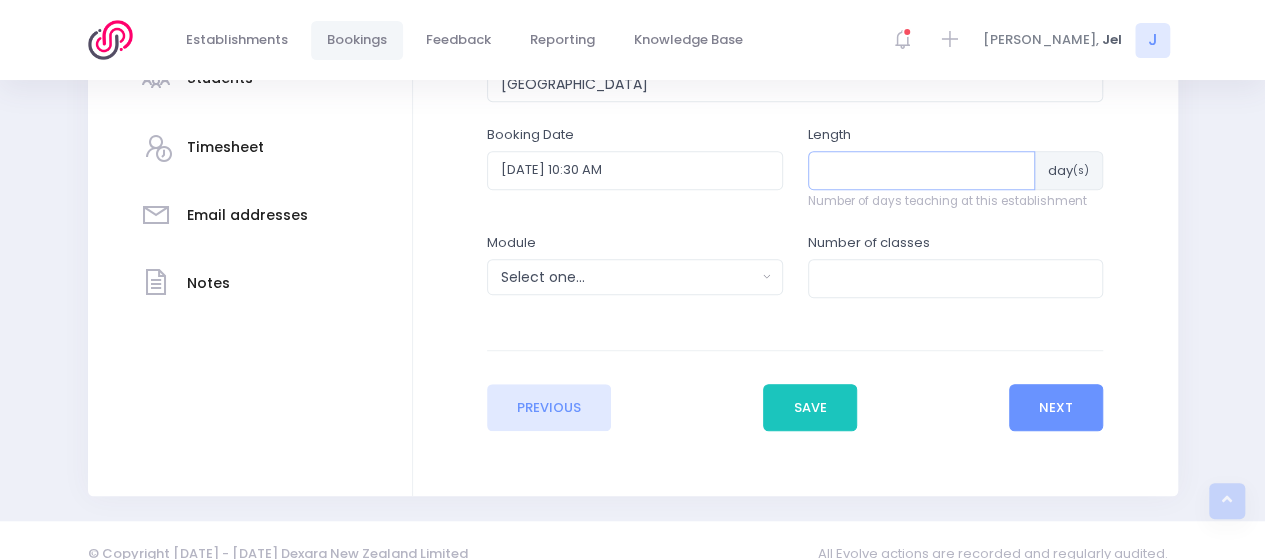 click at bounding box center (922, 170) 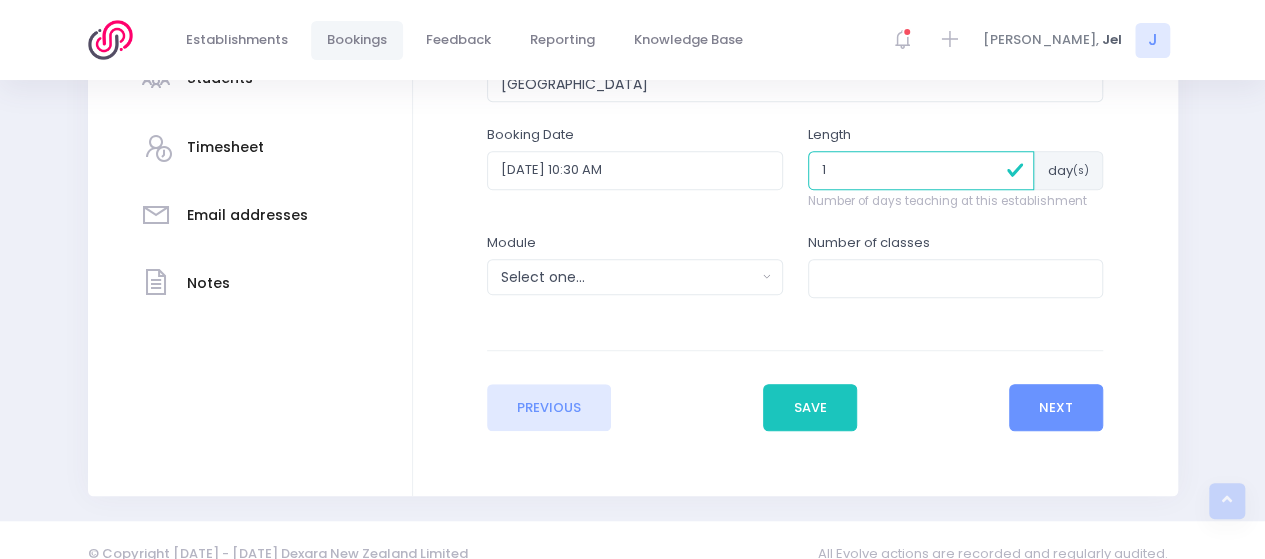 type on "1" 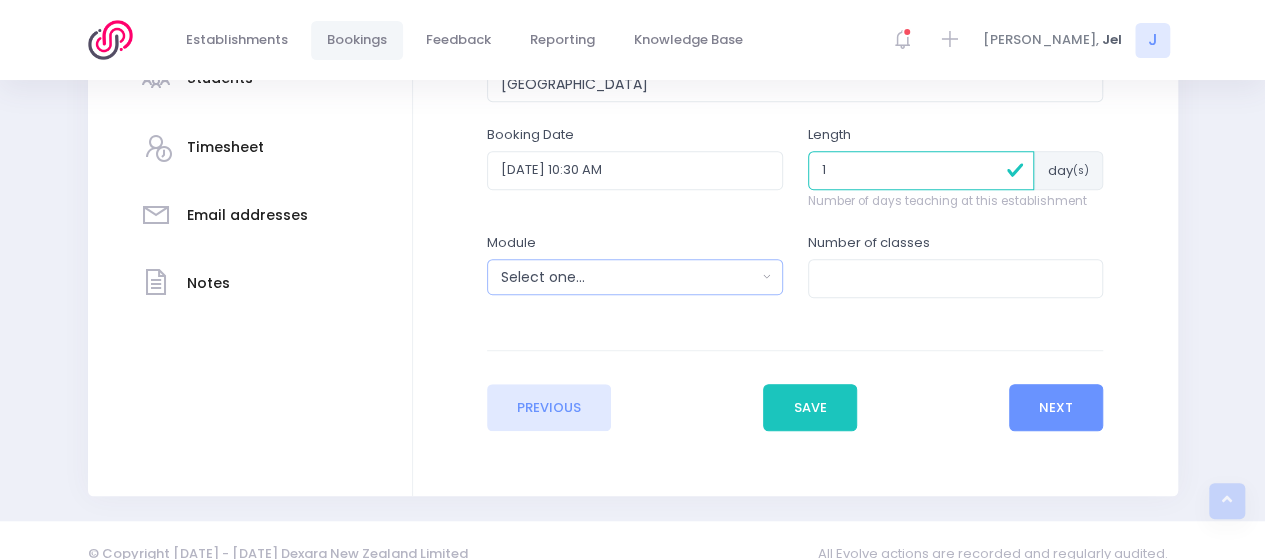 click on "Select one..." at bounding box center [628, 277] 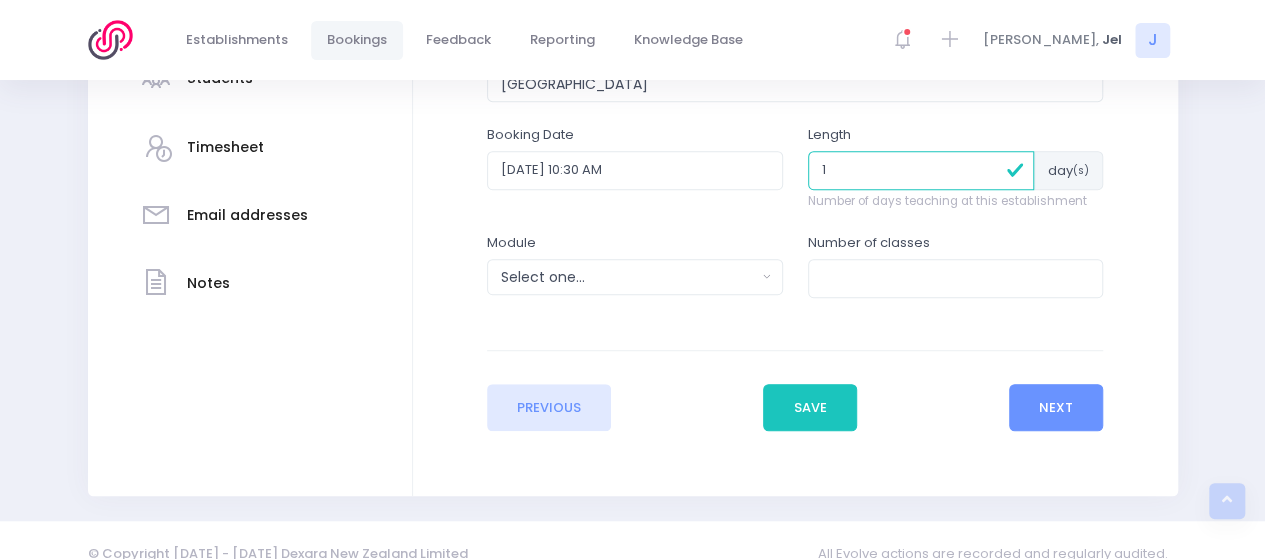 scroll, scrollTop: 194, scrollLeft: 0, axis: vertical 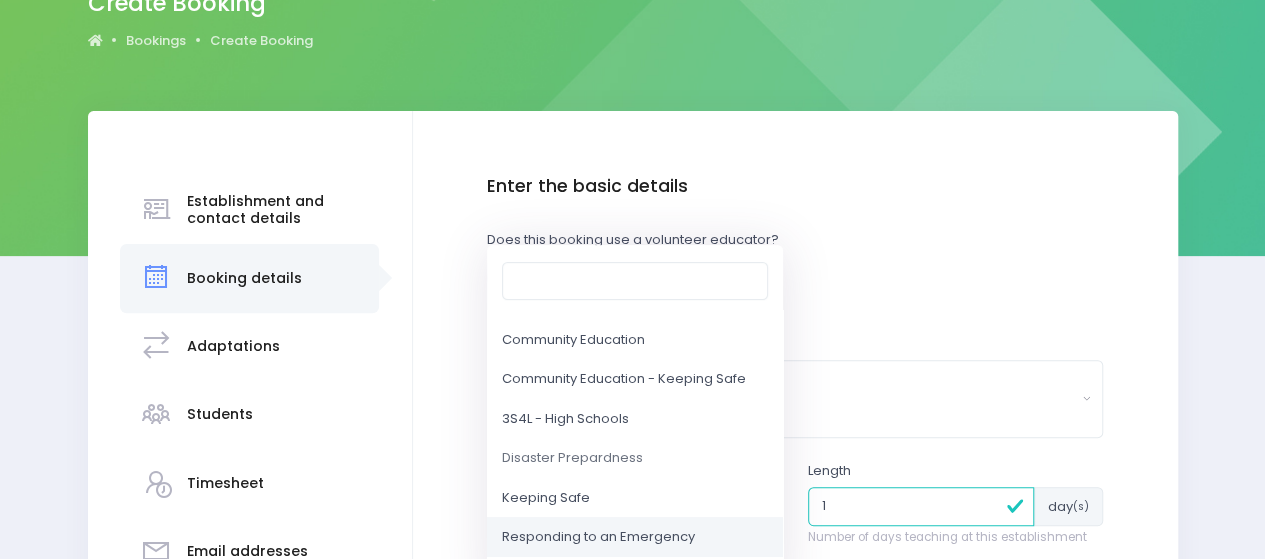 click on "Responding to an Emergency" at bounding box center (635, 538) 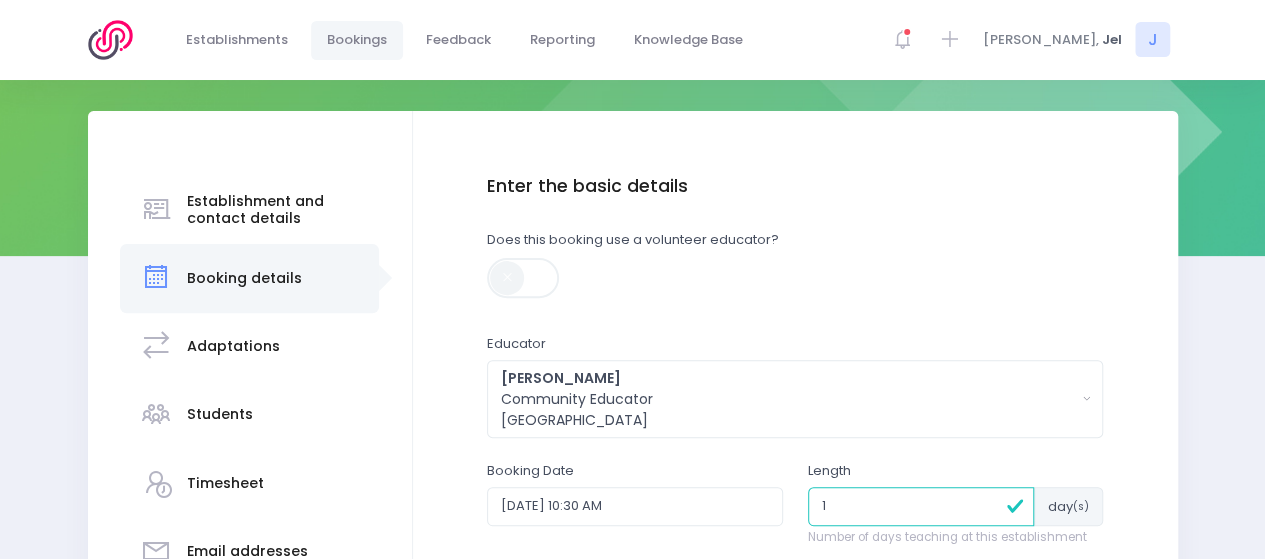 scroll, scrollTop: 526, scrollLeft: 0, axis: vertical 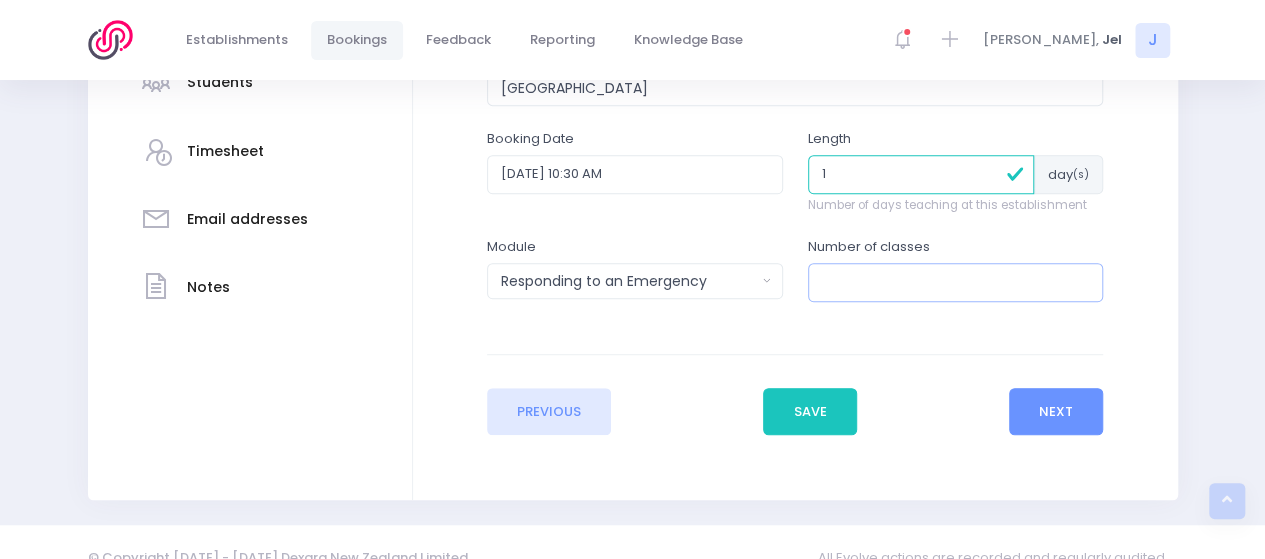 click at bounding box center (956, 282) 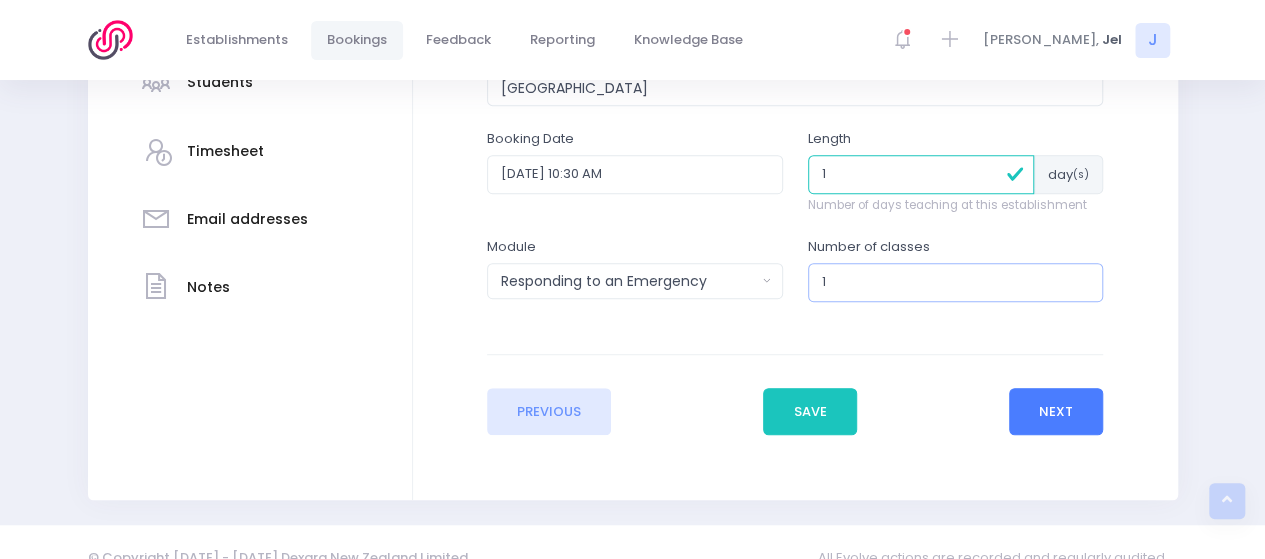 type on "1" 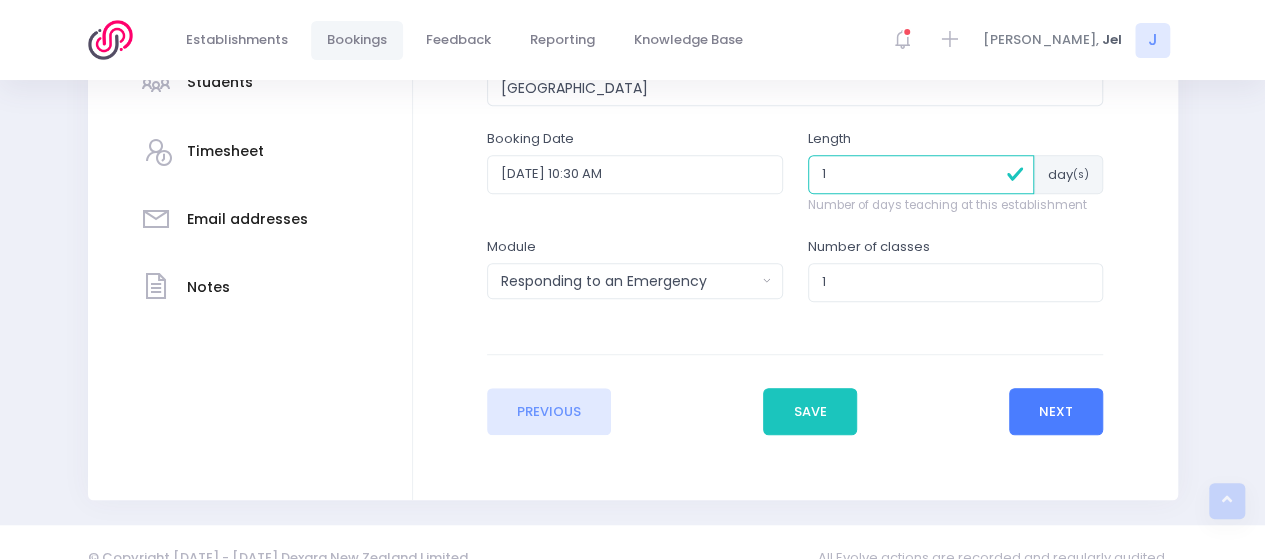 click on "Next" at bounding box center (1056, 412) 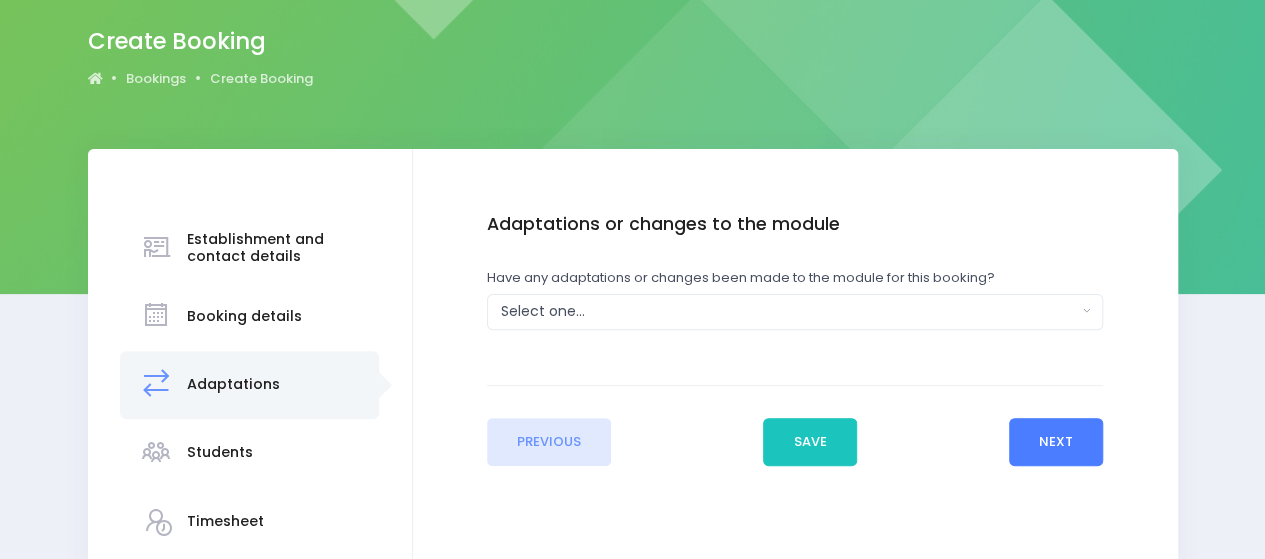 scroll, scrollTop: 200, scrollLeft: 0, axis: vertical 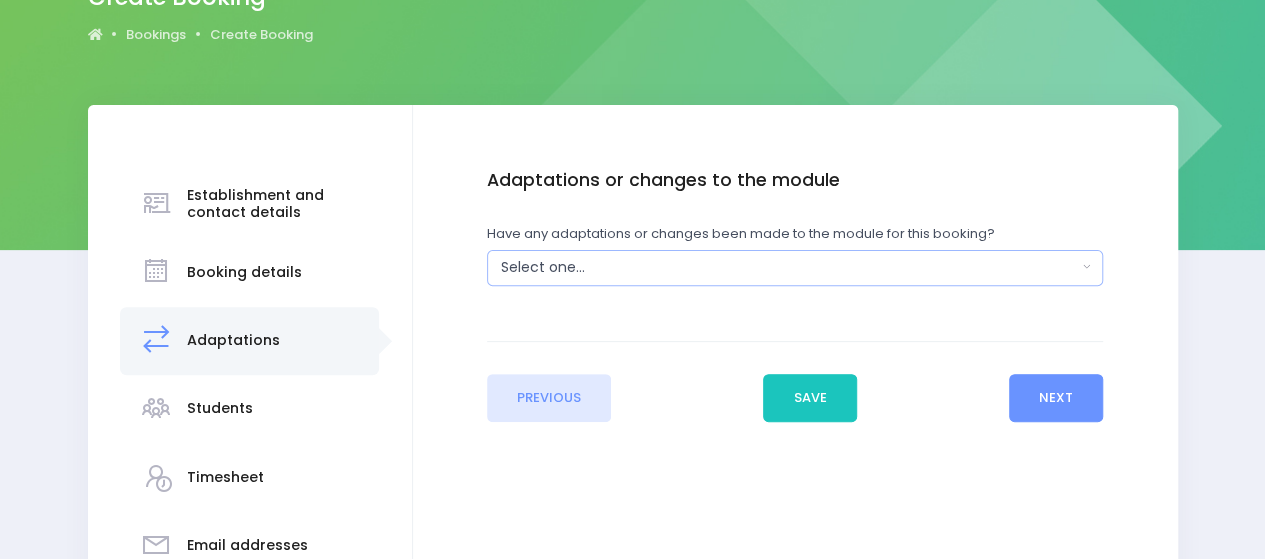 click on "Select one..." at bounding box center (789, 267) 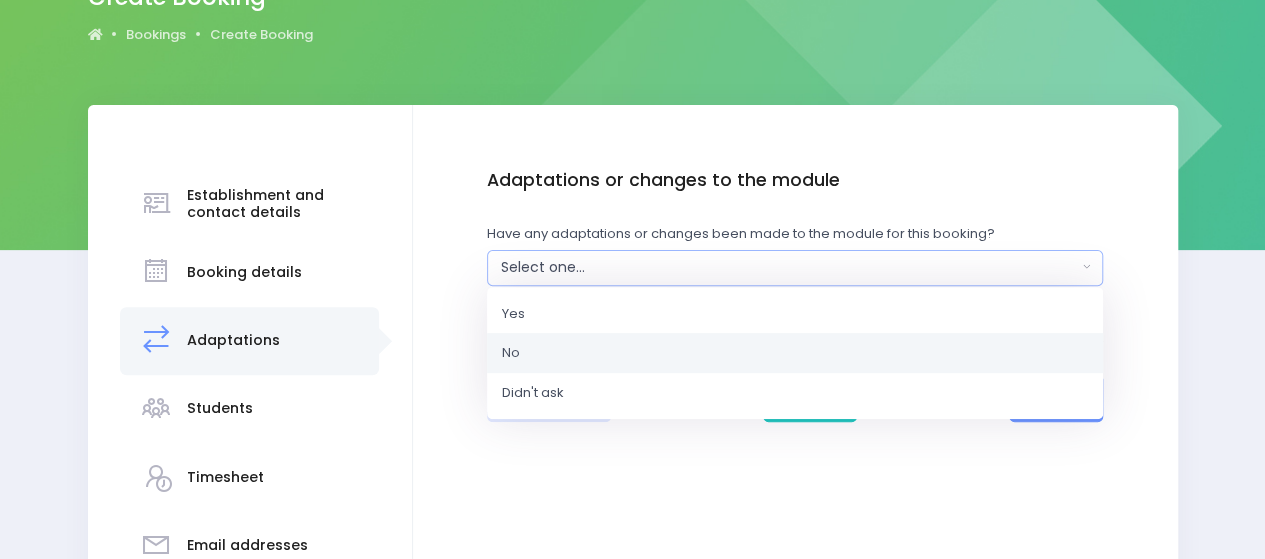 click on "No" at bounding box center [795, 353] 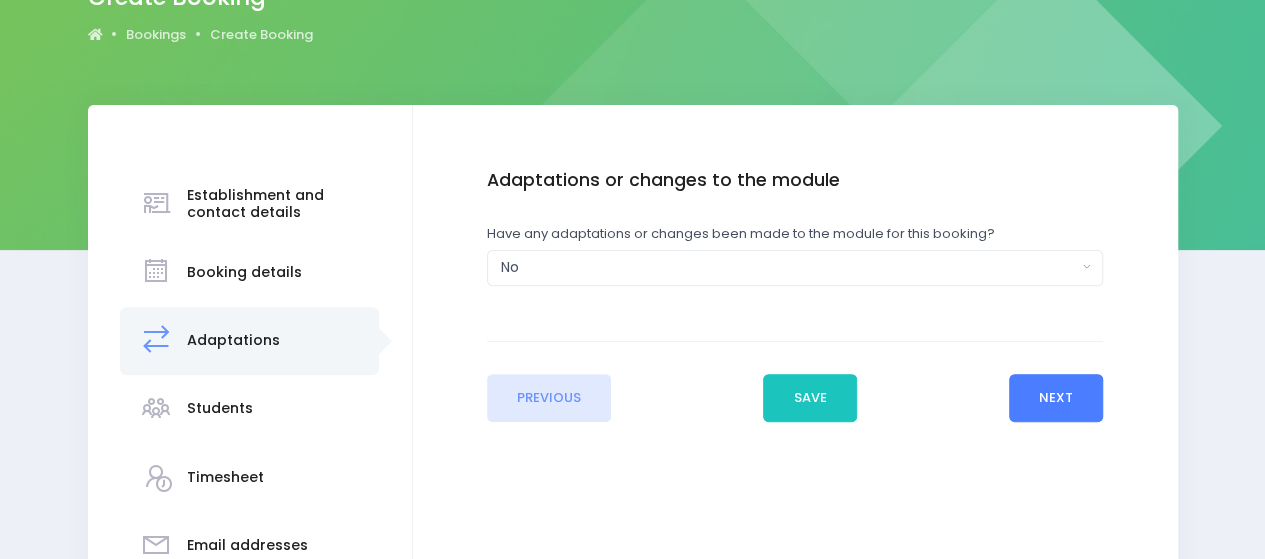click on "Next" at bounding box center [1056, 398] 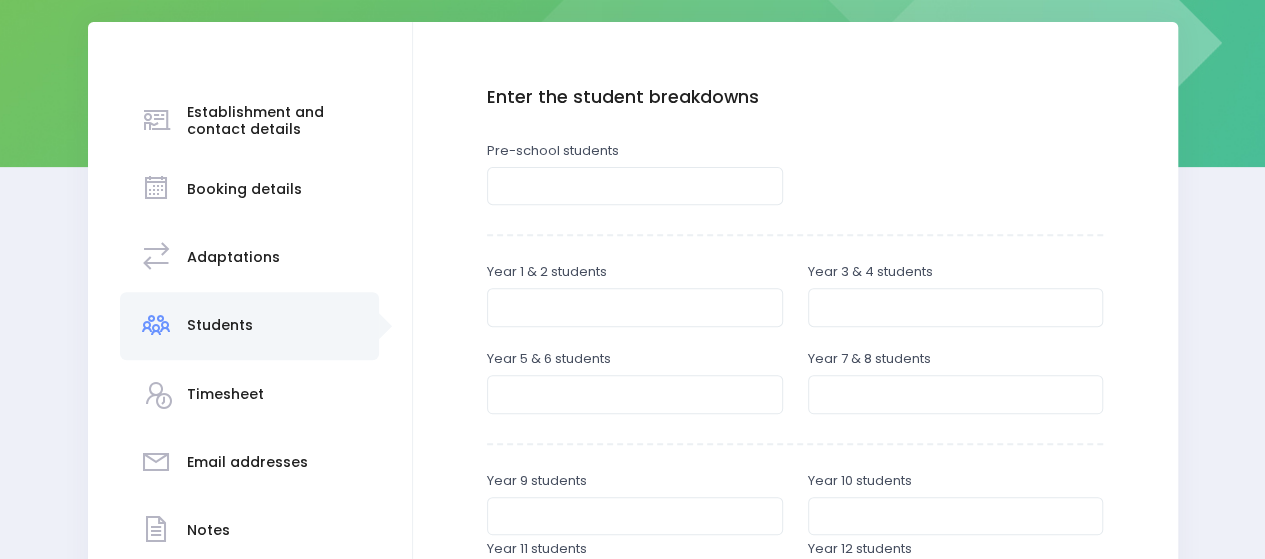 scroll, scrollTop: 300, scrollLeft: 0, axis: vertical 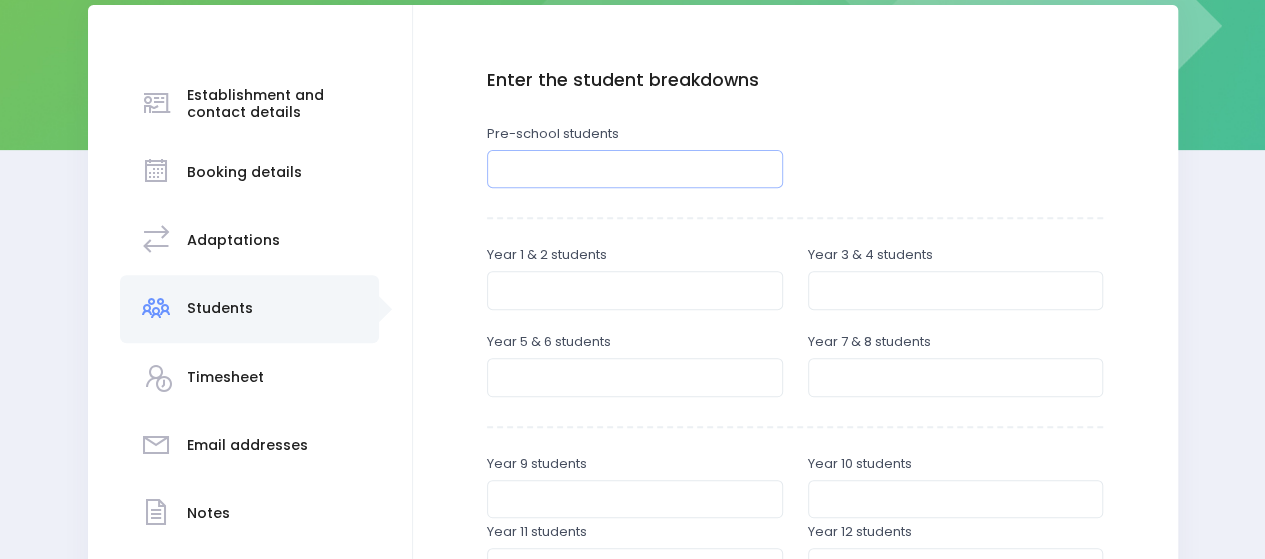 click at bounding box center [635, 169] 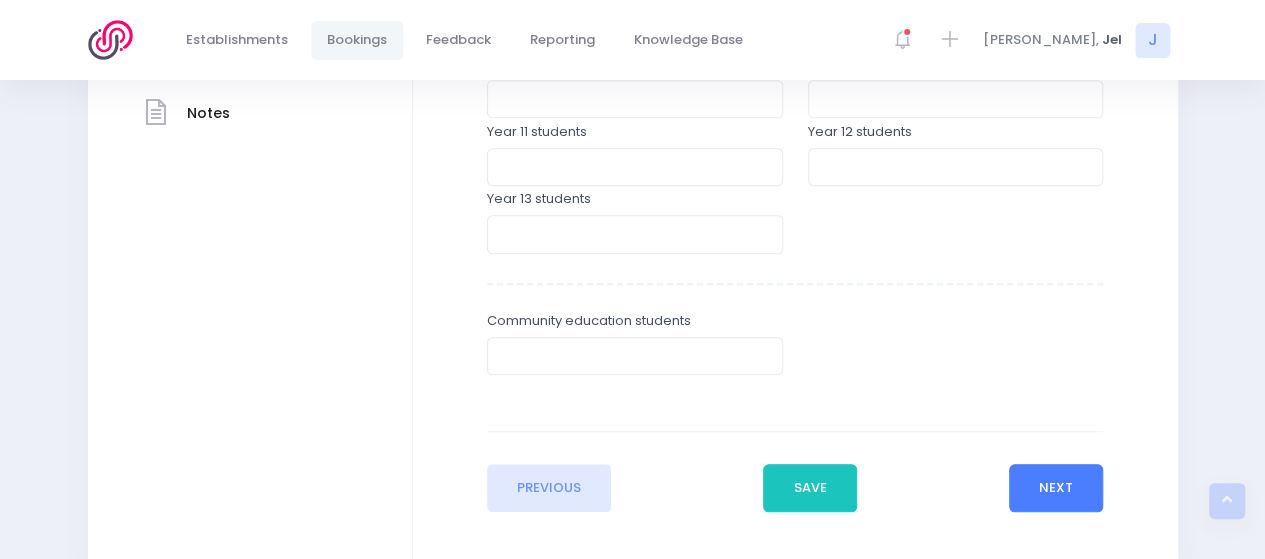 type on "43" 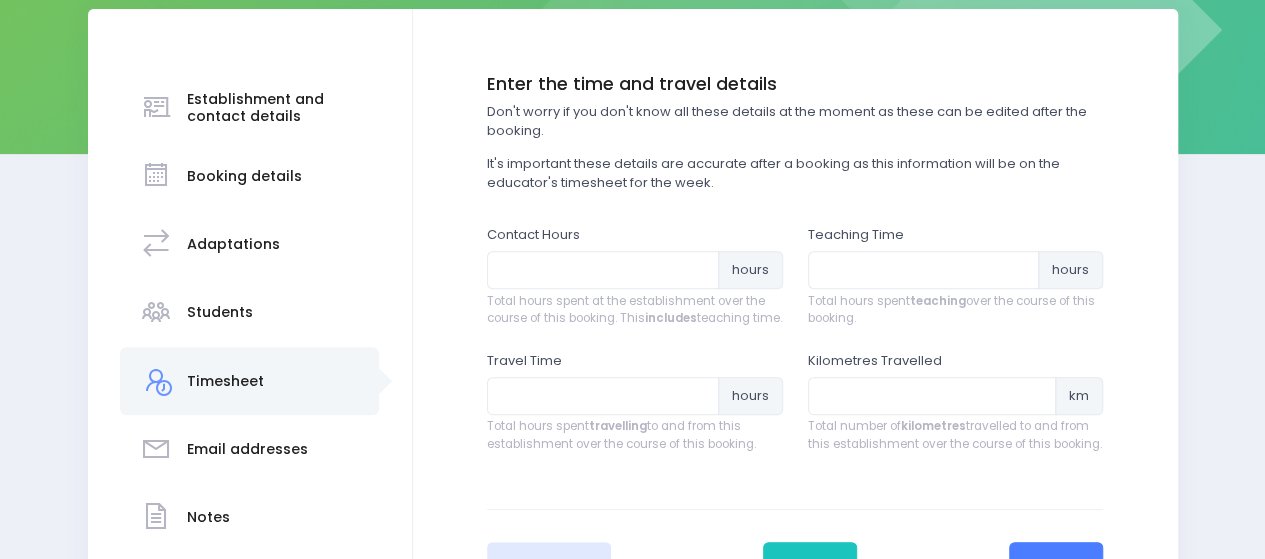 scroll, scrollTop: 300, scrollLeft: 0, axis: vertical 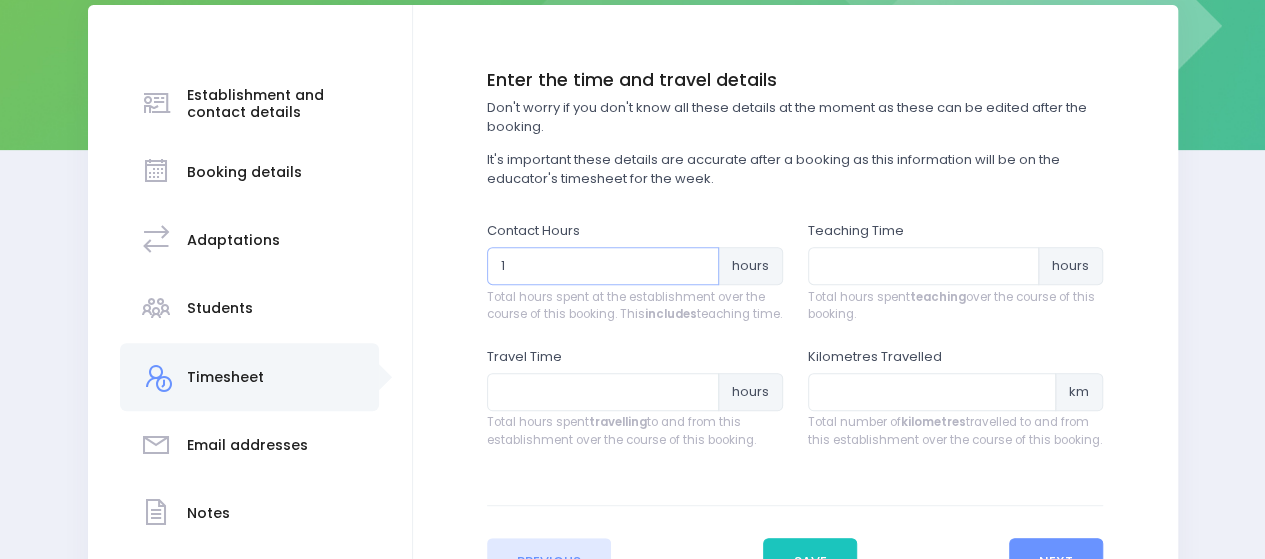 drag, startPoint x: 606, startPoint y: 265, endPoint x: 857, endPoint y: 282, distance: 251.57504 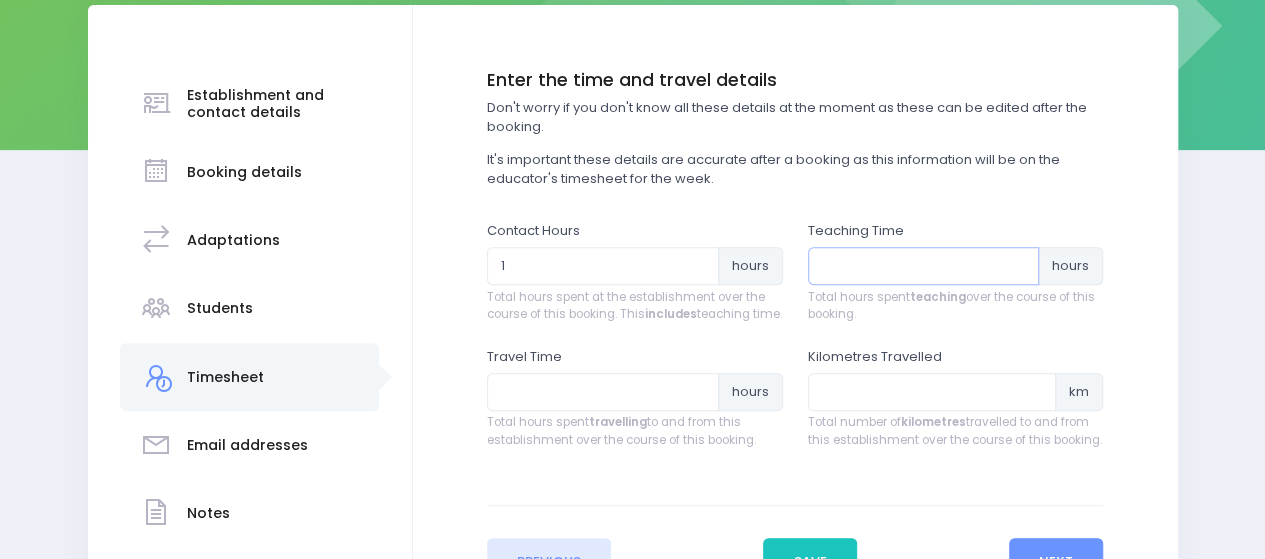 click at bounding box center (924, 266) 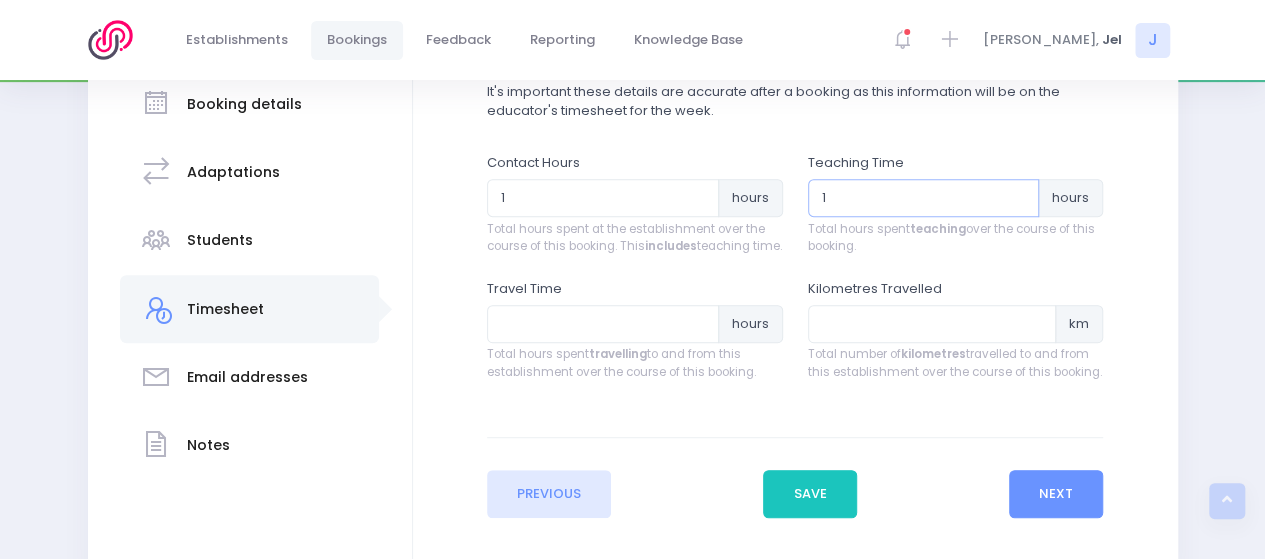 scroll, scrollTop: 400, scrollLeft: 0, axis: vertical 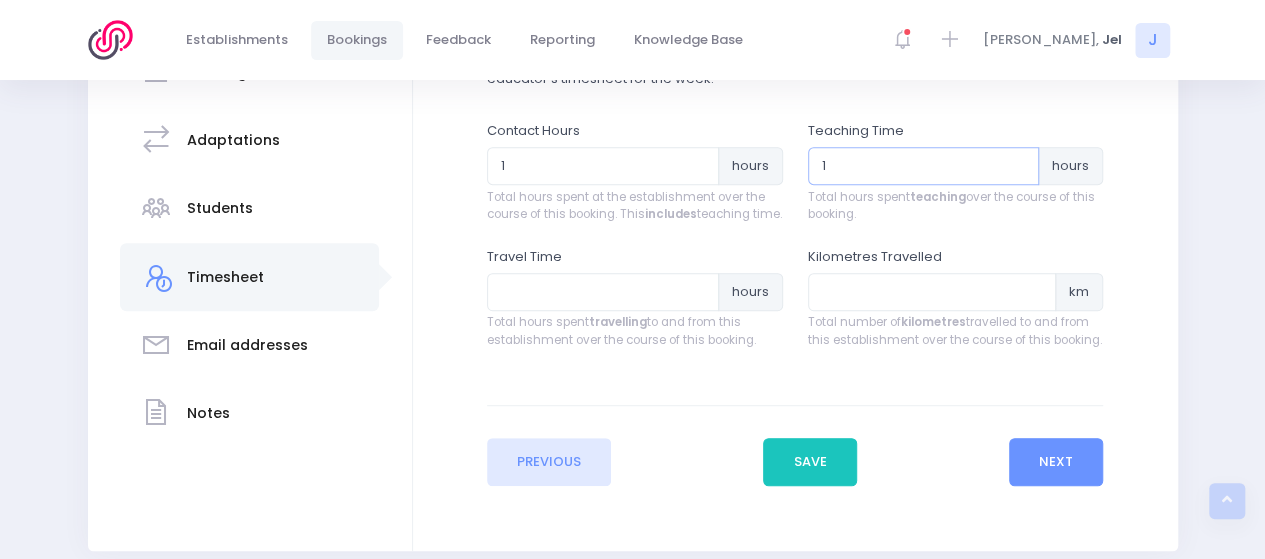 type on "1" 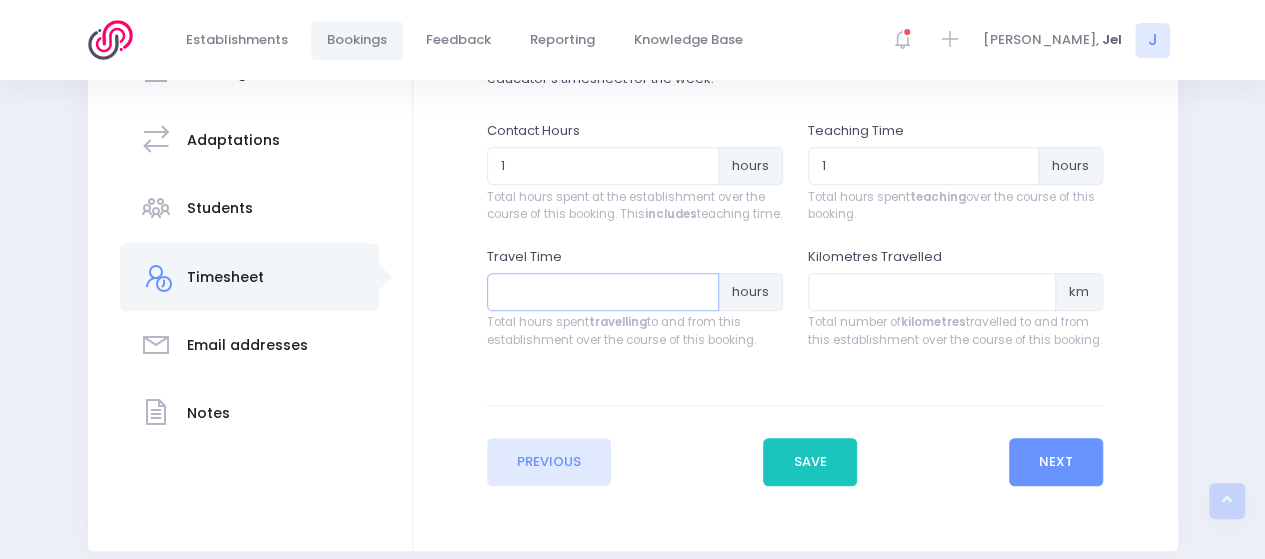 click at bounding box center [603, 292] 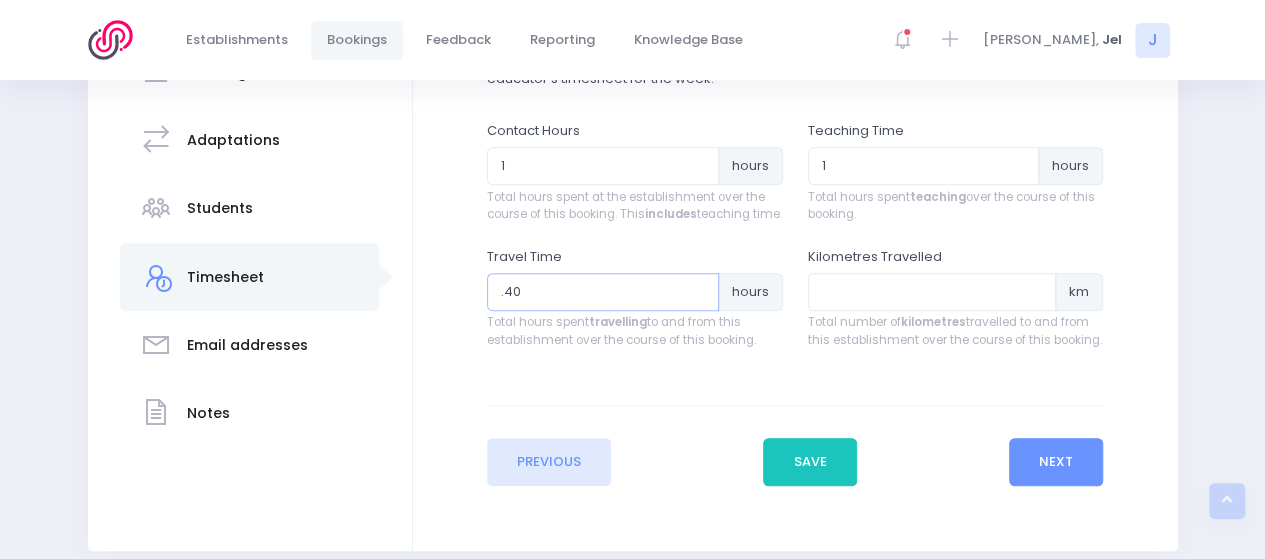 type on ".40" 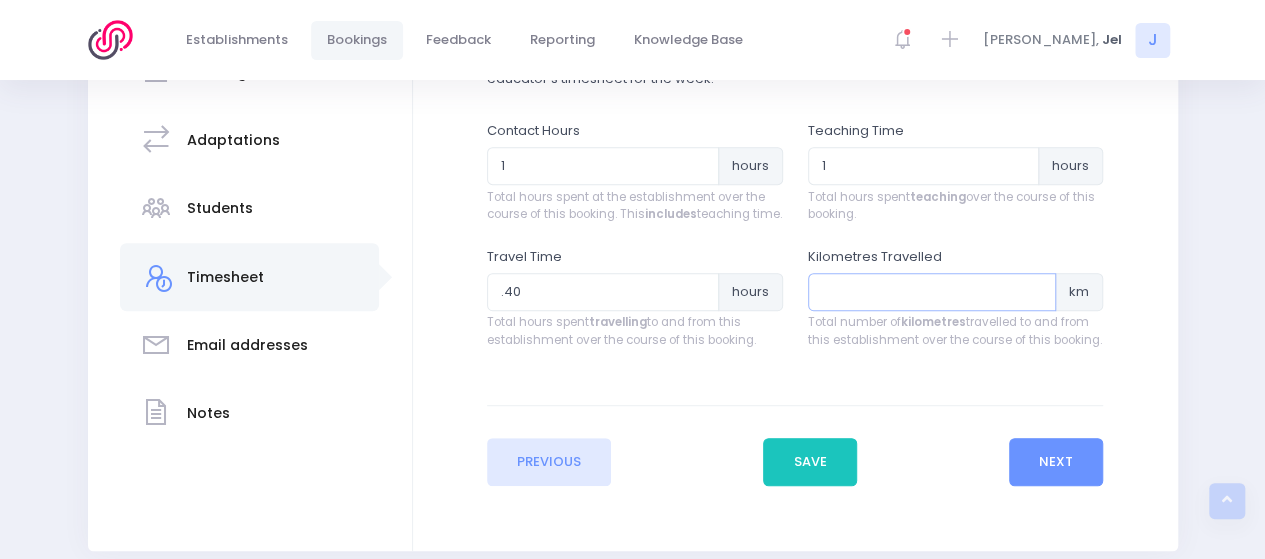 click at bounding box center (932, 292) 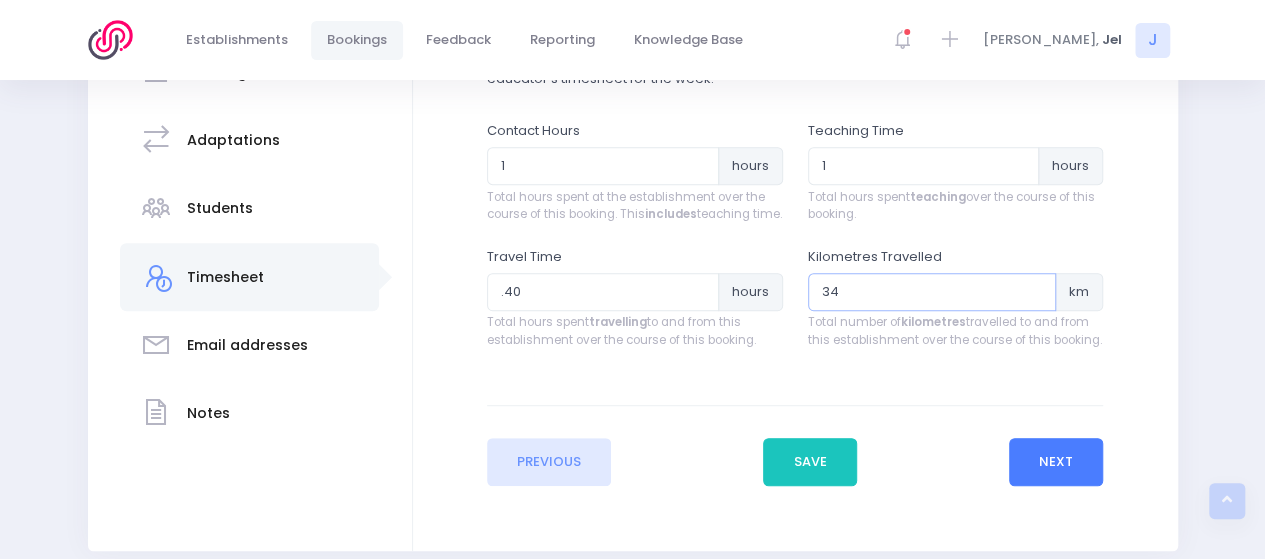 type on "34" 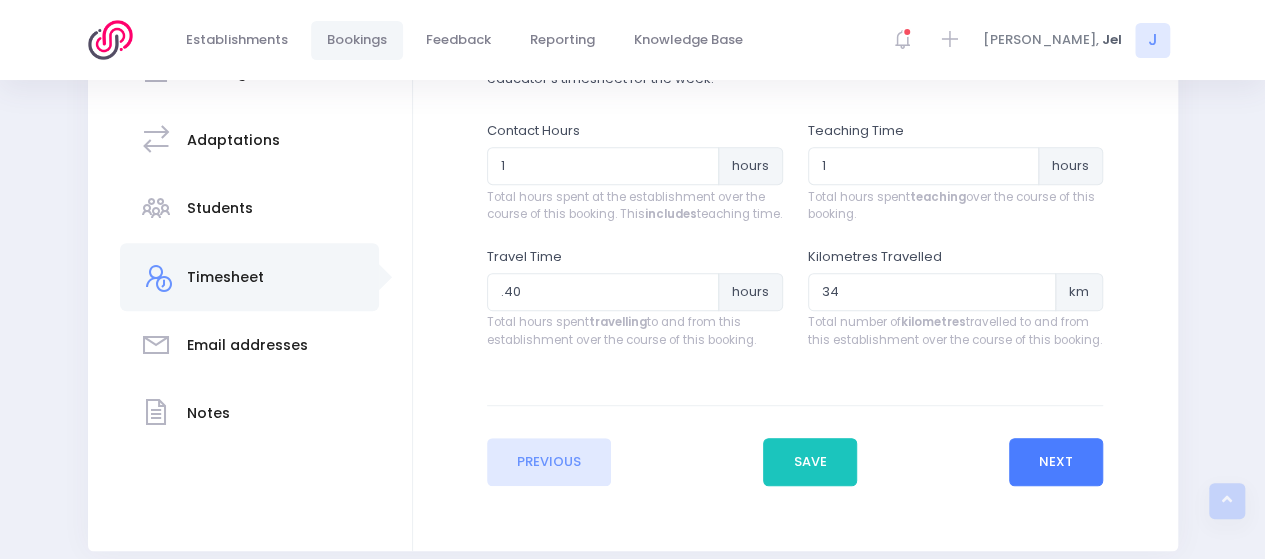 click on "Next" at bounding box center (1056, 462) 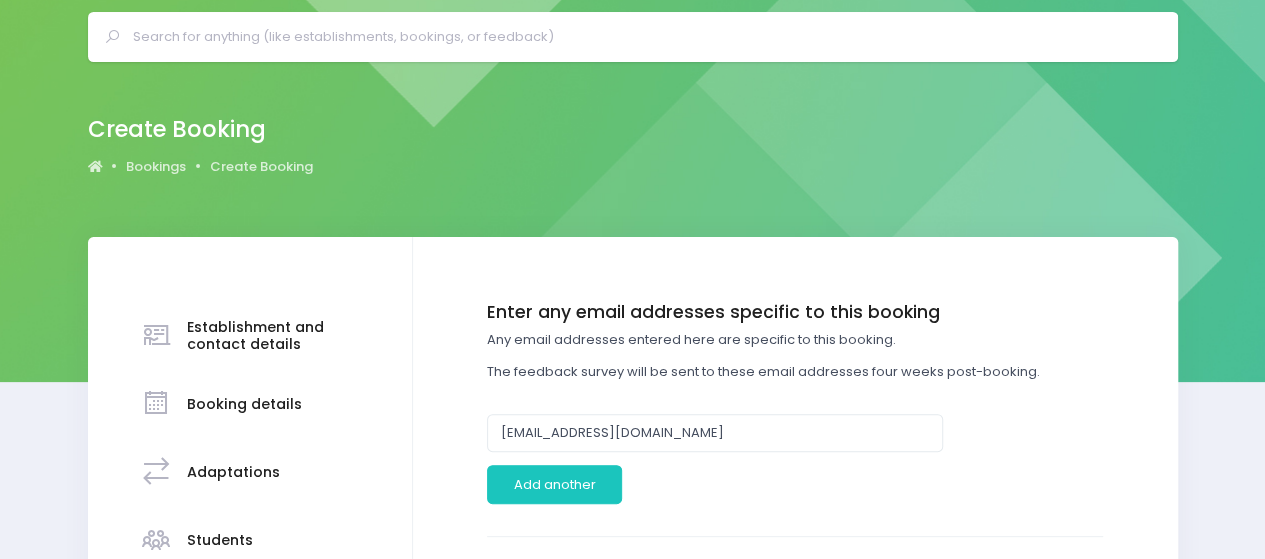 scroll, scrollTop: 100, scrollLeft: 0, axis: vertical 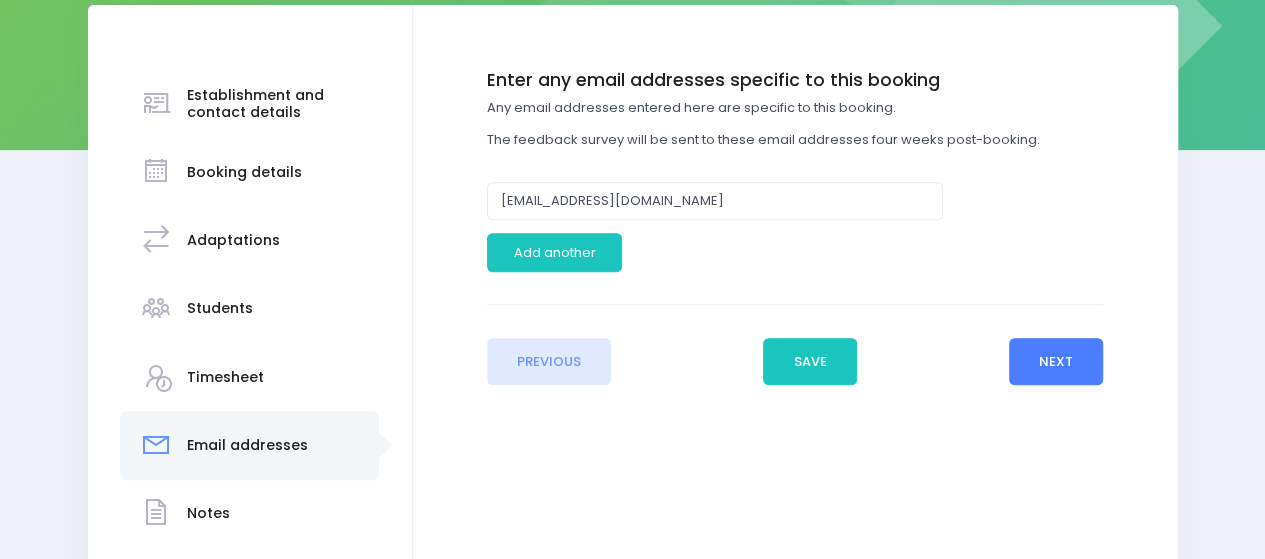 click on "Next" at bounding box center [1056, 362] 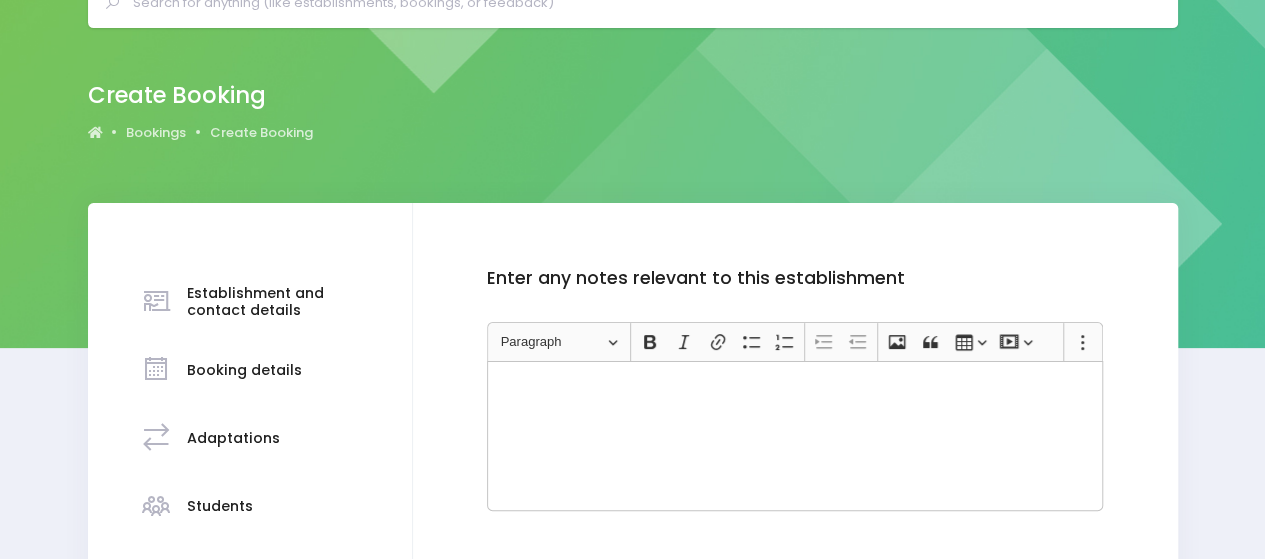 scroll, scrollTop: 300, scrollLeft: 0, axis: vertical 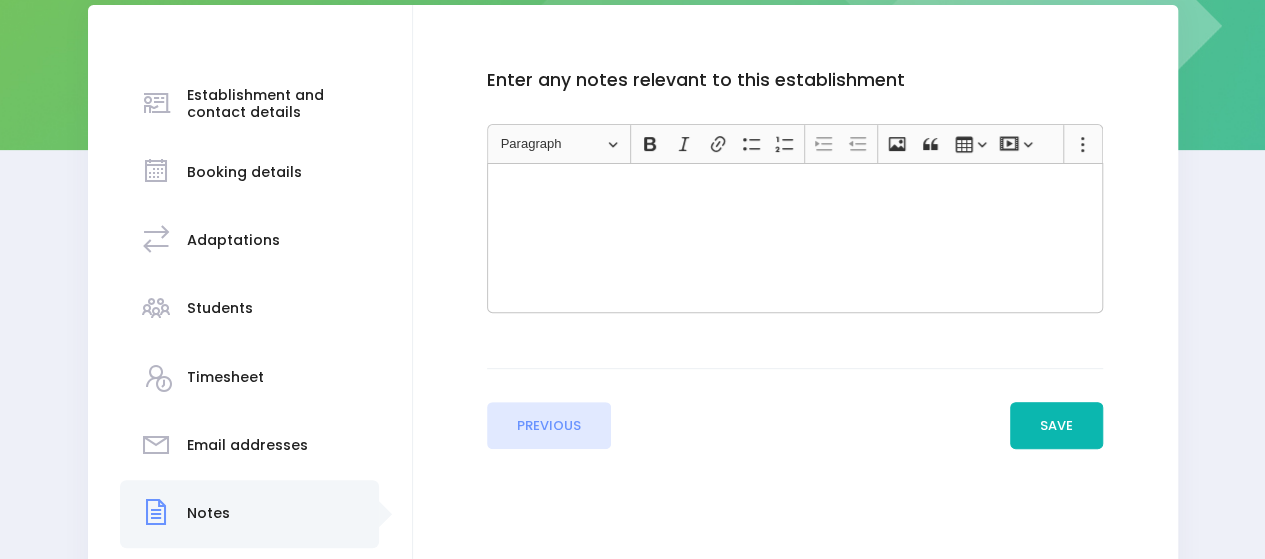 click on "Save" at bounding box center (1057, 426) 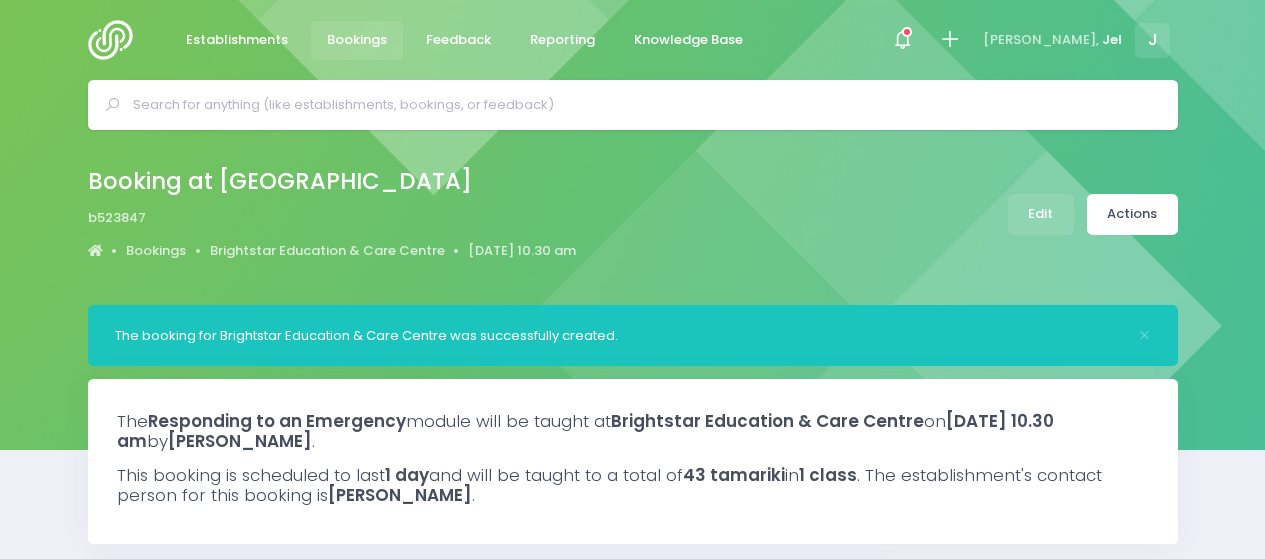 select on "5" 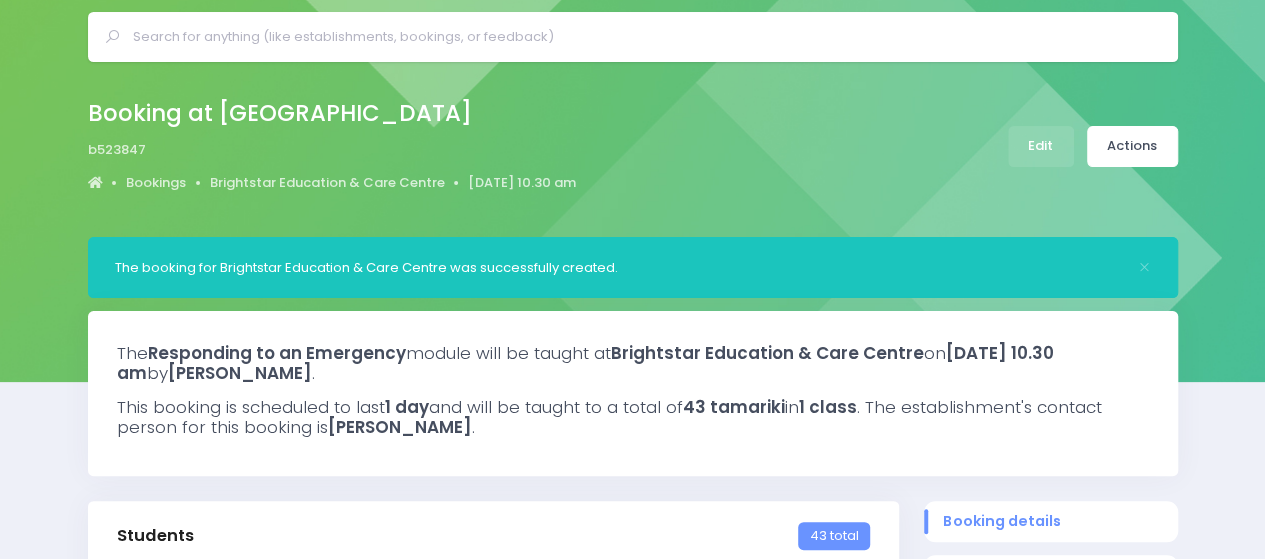 scroll, scrollTop: 100, scrollLeft: 0, axis: vertical 